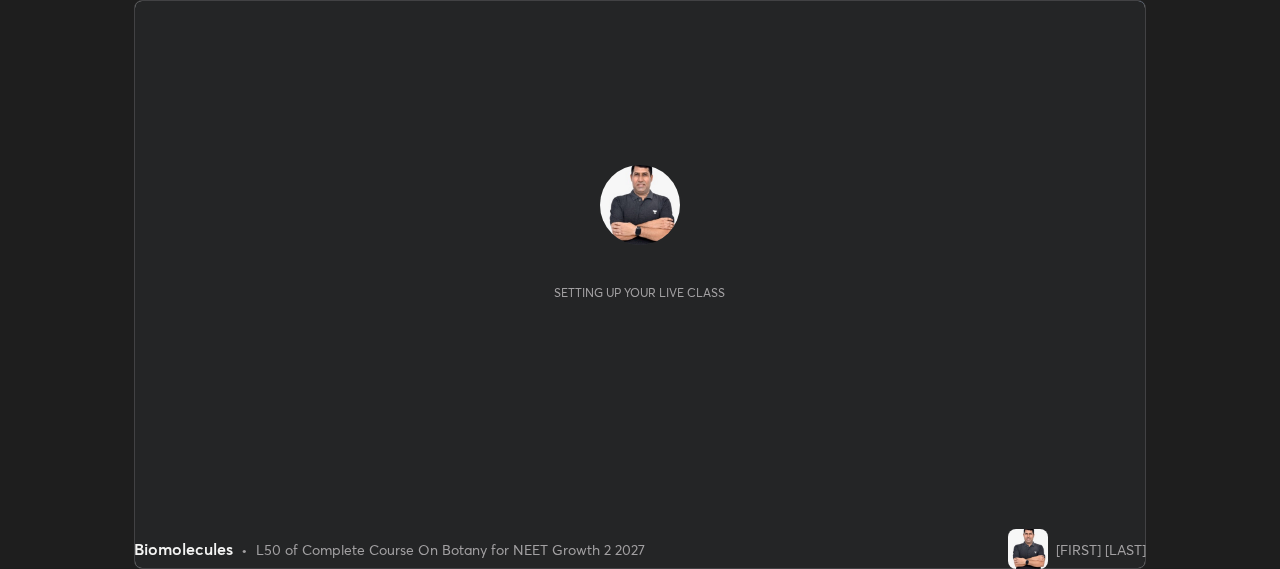 scroll, scrollTop: 0, scrollLeft: 0, axis: both 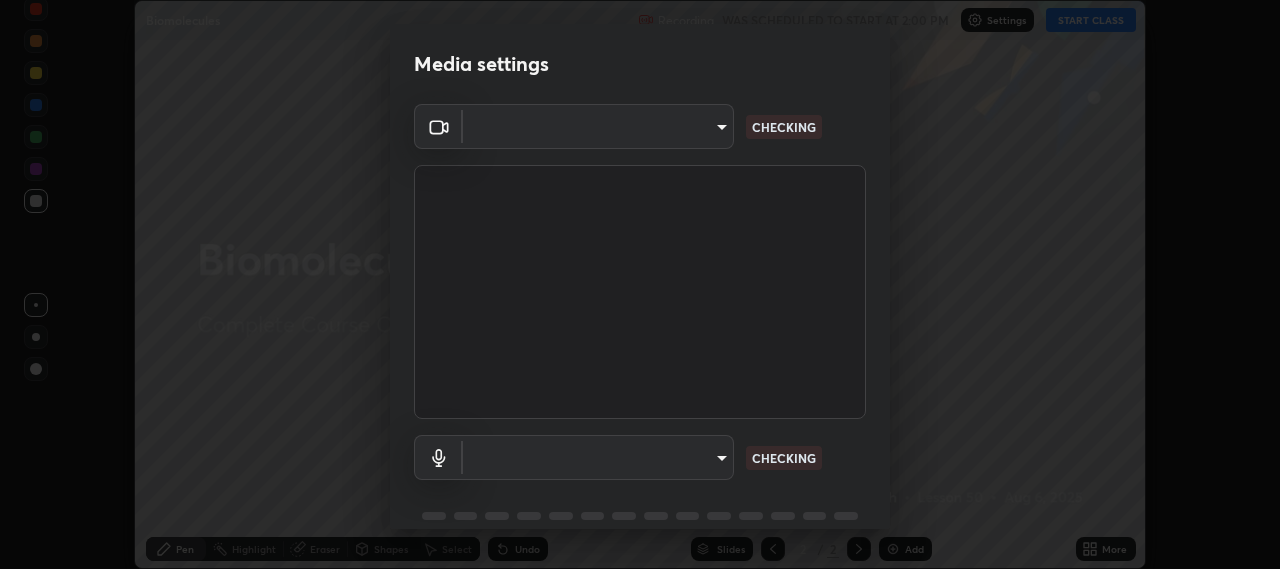 type on "b317e01ce44dabc3be8dd9fbd21c4c94838353ba5ba3926cf423050bf086703d" 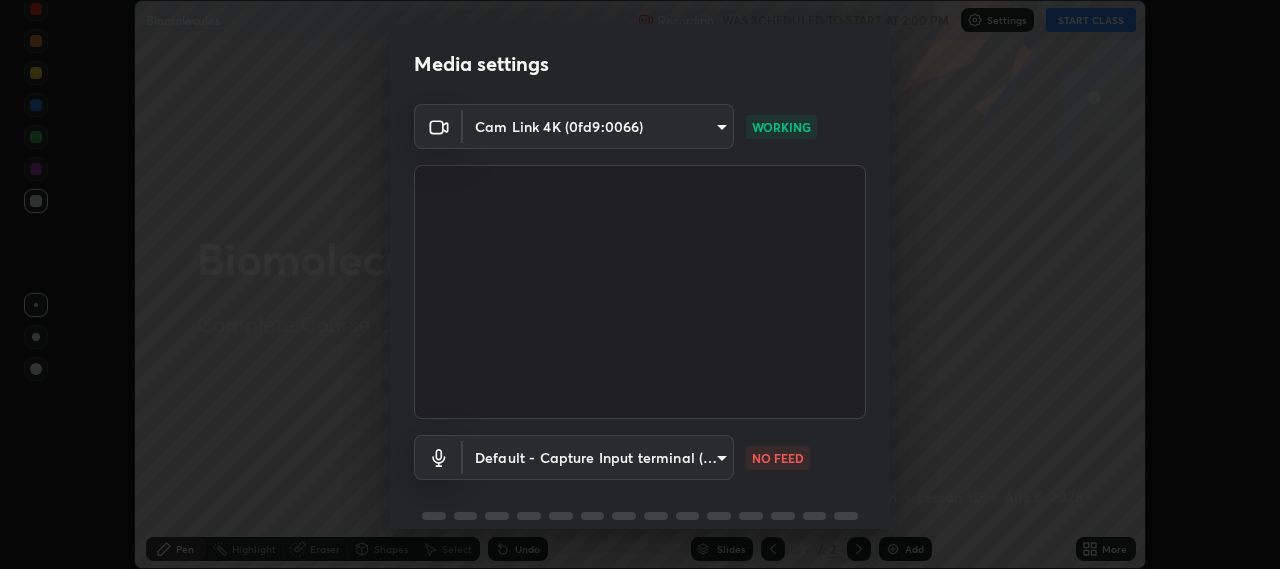 click on "Erase all Biomolecules Recording WAS SCHEDULED TO START AT  2:00 PM Settings START CLASS Setting up your live class Biomolecules • L50 of Complete Course On Botany for NEET Growth 2 2027 [FIRST] [LAST] Pen Highlight Eraser Shapes Select Undo Slides 2 / 2 Add More No doubts shared Encourage your learners to ask a doubt for better clarity Report an issue Reason for reporting Buffering Chat not working Audio - Video sync issue Educator video quality low ​ Attach an image Report Media settings Cam Link 4K (0fd9:0066) b317e01ce44dabc3be8dd9fbd21c4c94838353ba5ba3926cf423050bf086703d WORKING Default - Capture Input terminal (Digital Array MIC) default NO FEED 1 / 5 Next" at bounding box center (640, 284) 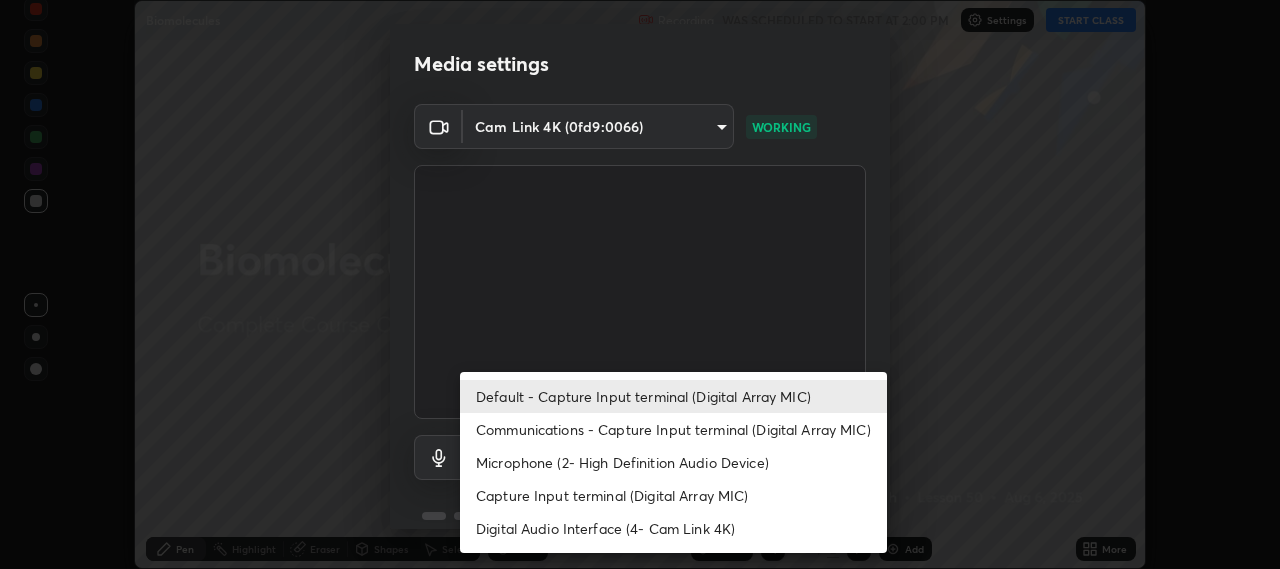 click on "Communications - Capture Input terminal (Digital Array MIC)" at bounding box center (673, 429) 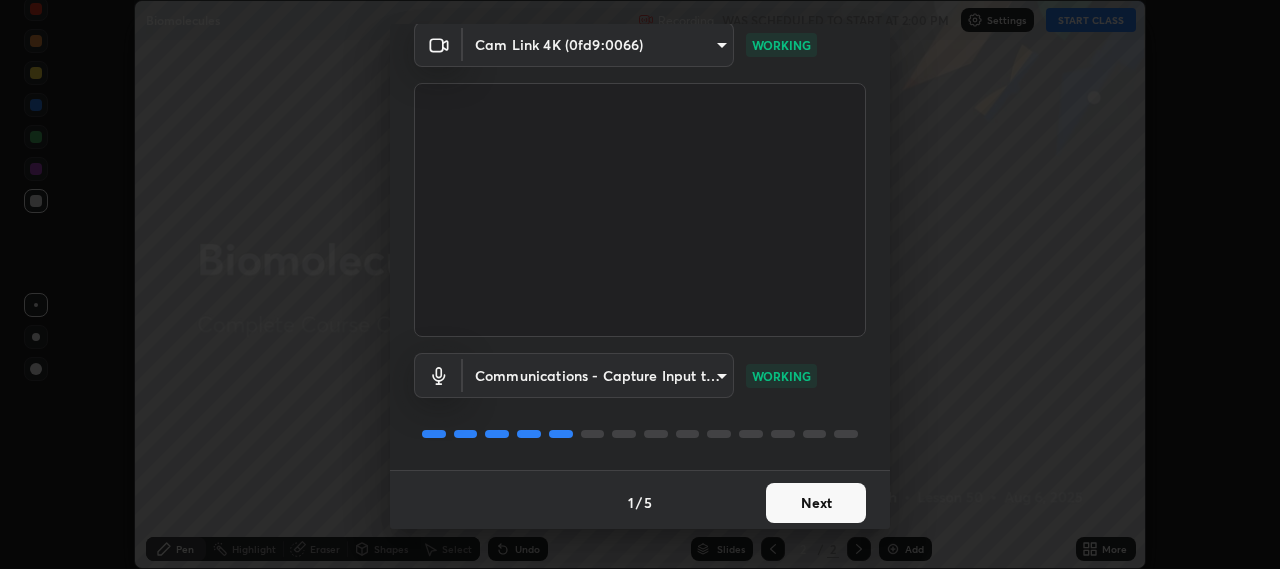 scroll, scrollTop: 87, scrollLeft: 0, axis: vertical 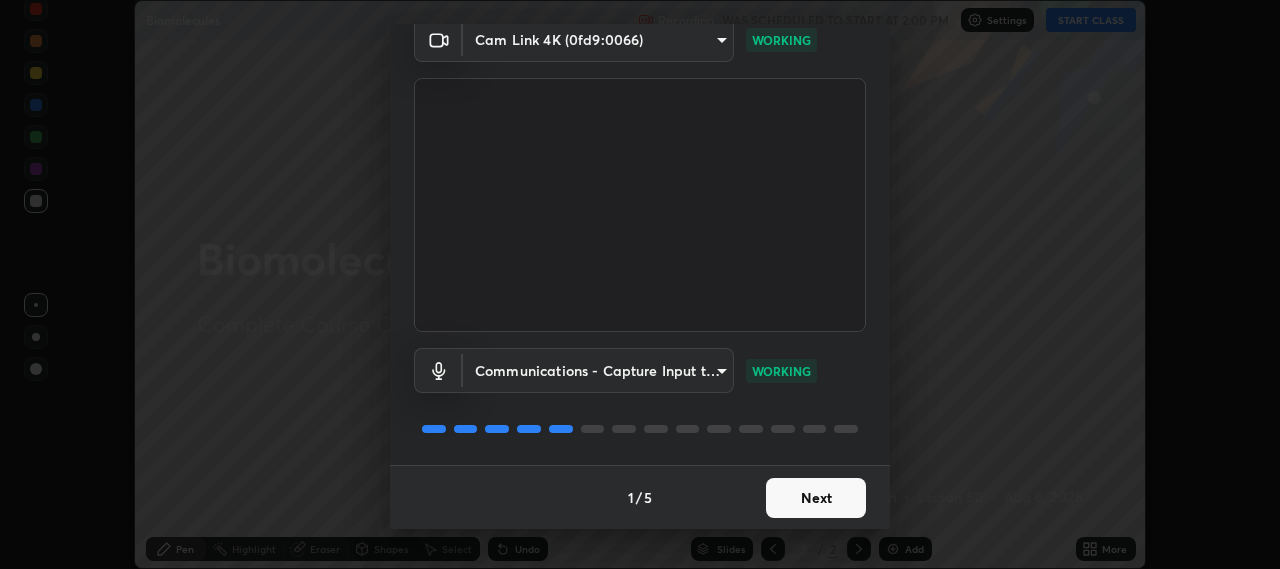 click on "Next" at bounding box center [816, 498] 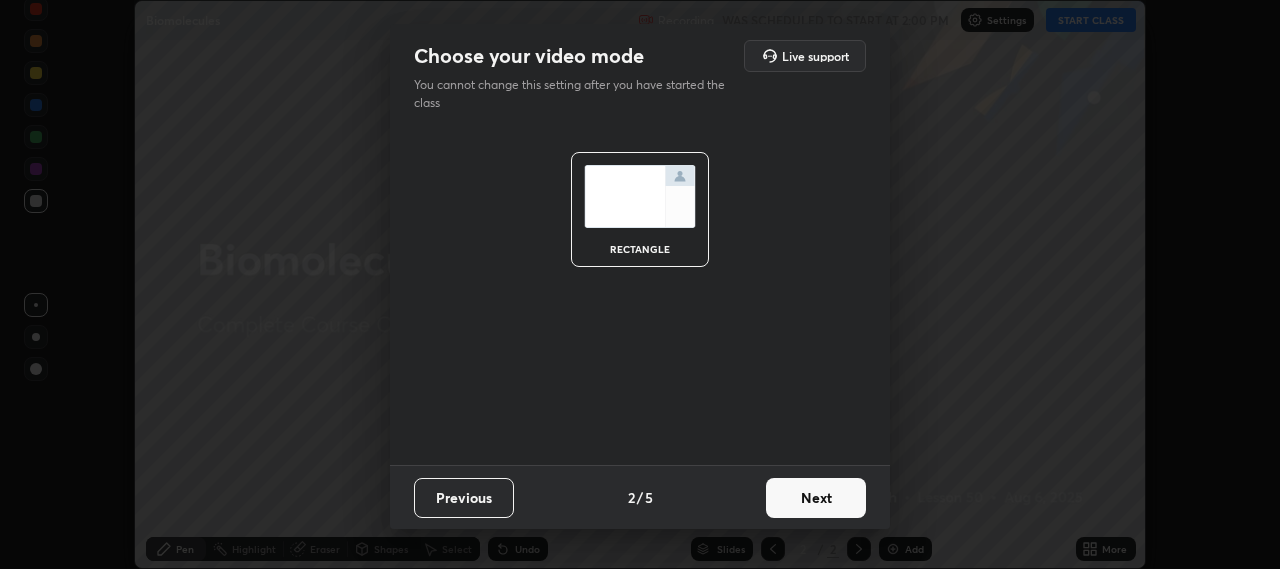 scroll, scrollTop: 0, scrollLeft: 0, axis: both 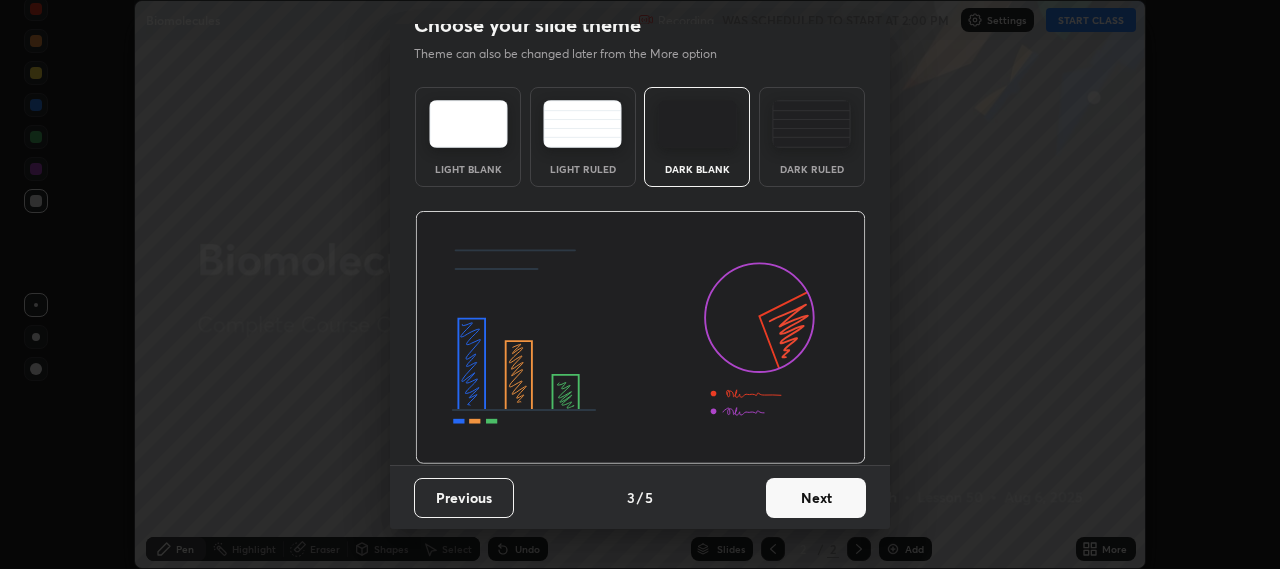 click on "Next" at bounding box center (816, 498) 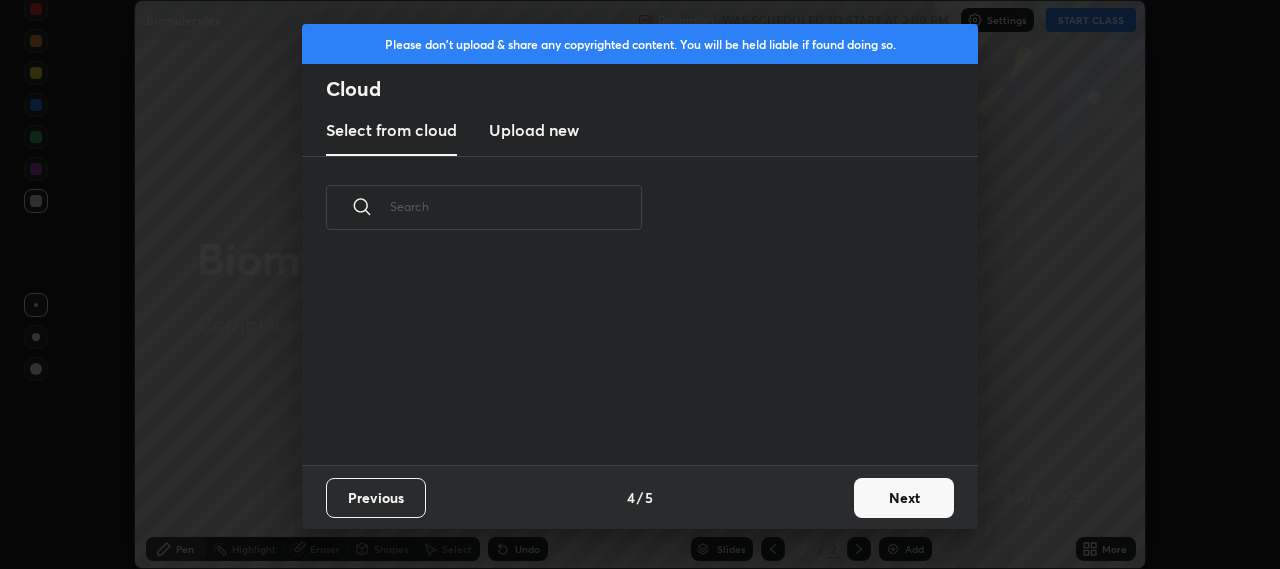 scroll, scrollTop: 0, scrollLeft: 0, axis: both 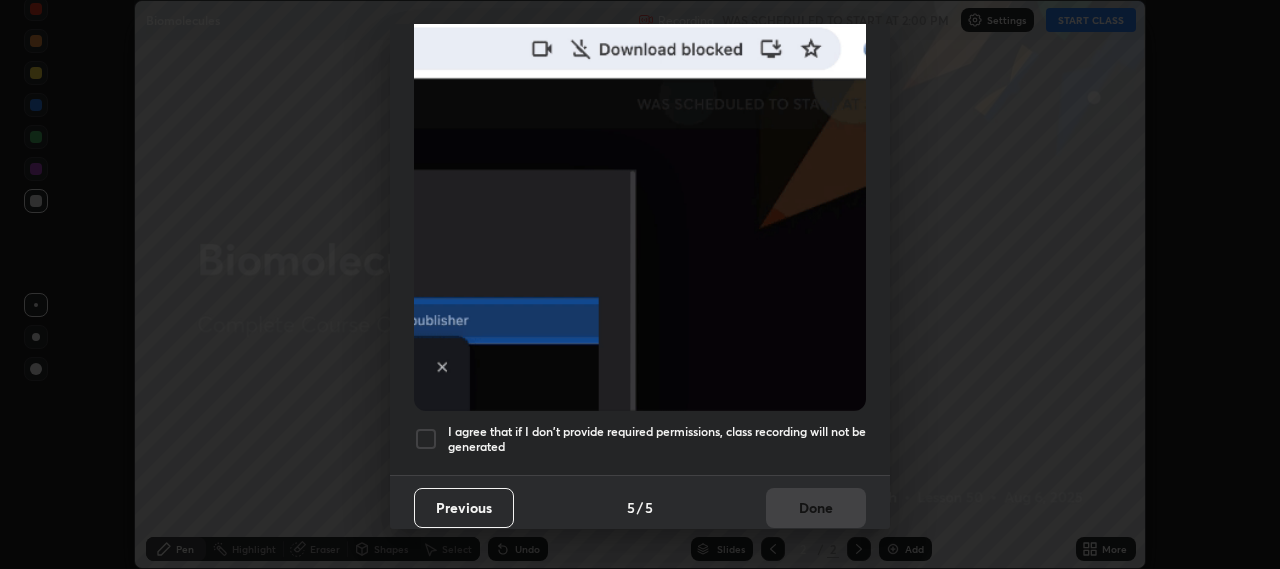 click at bounding box center (426, 439) 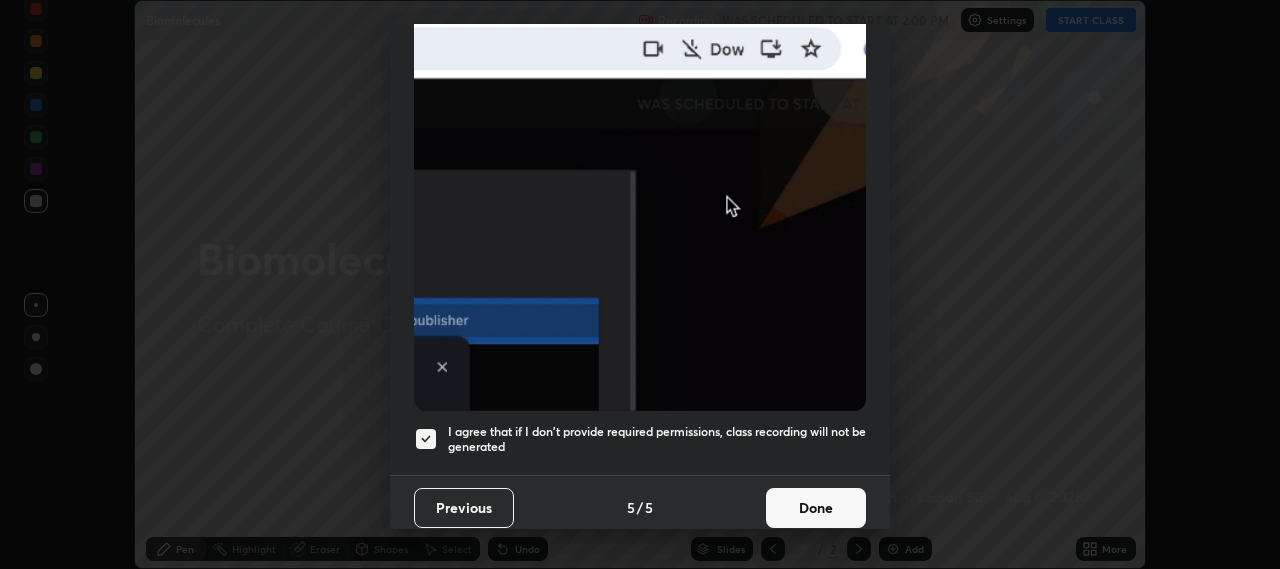click on "Done" at bounding box center [816, 508] 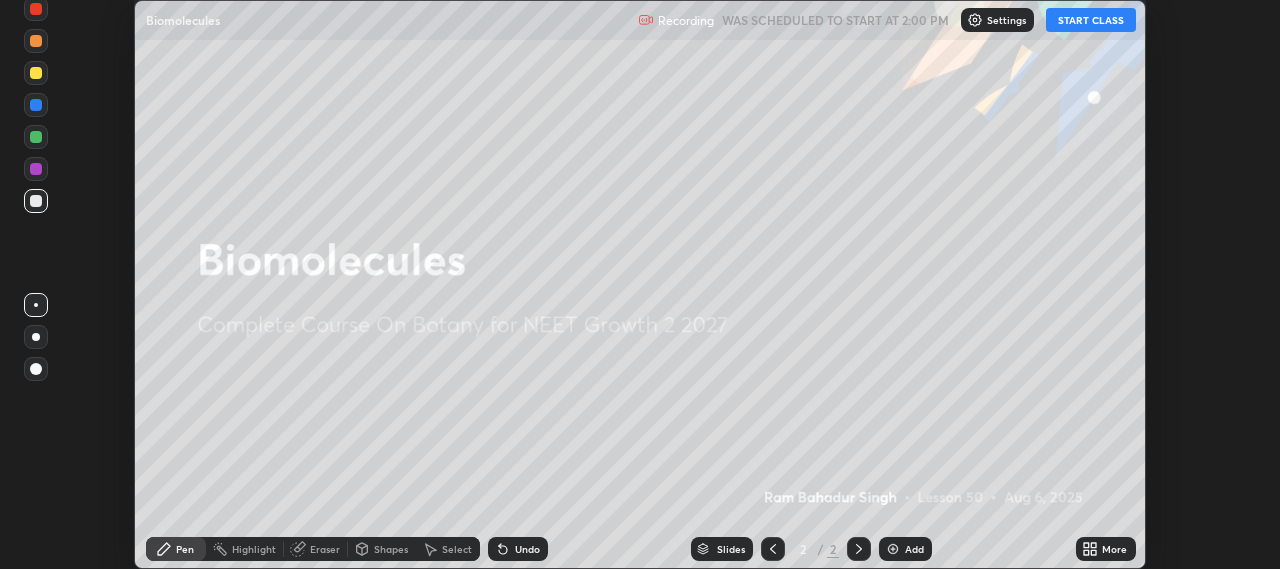 click on "START CLASS" at bounding box center [1091, 20] 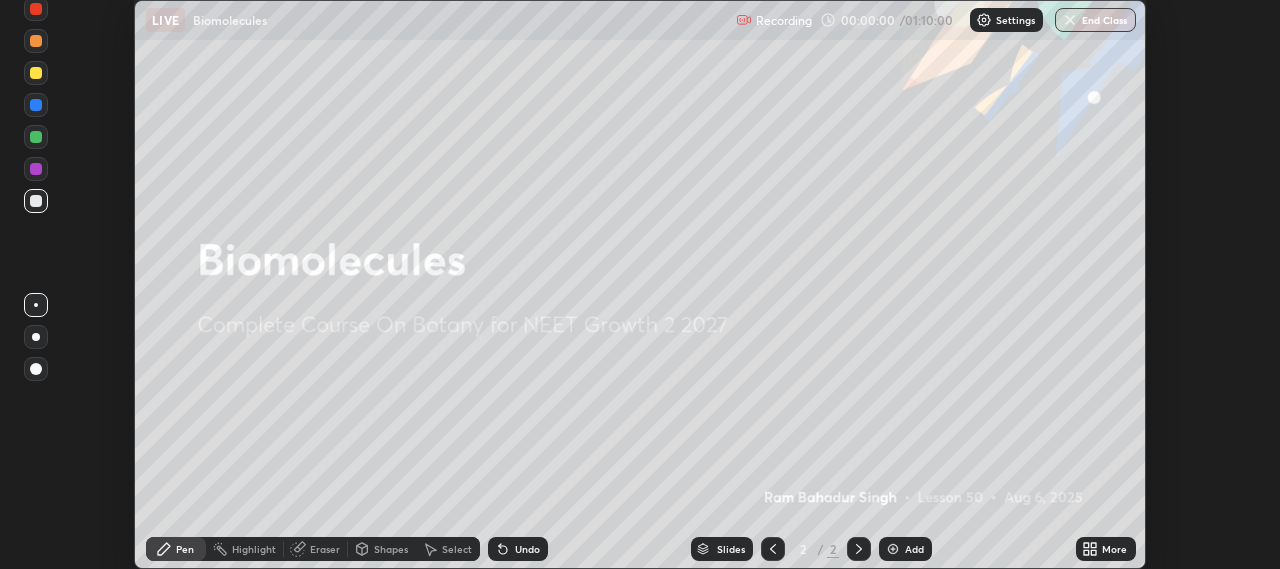 click 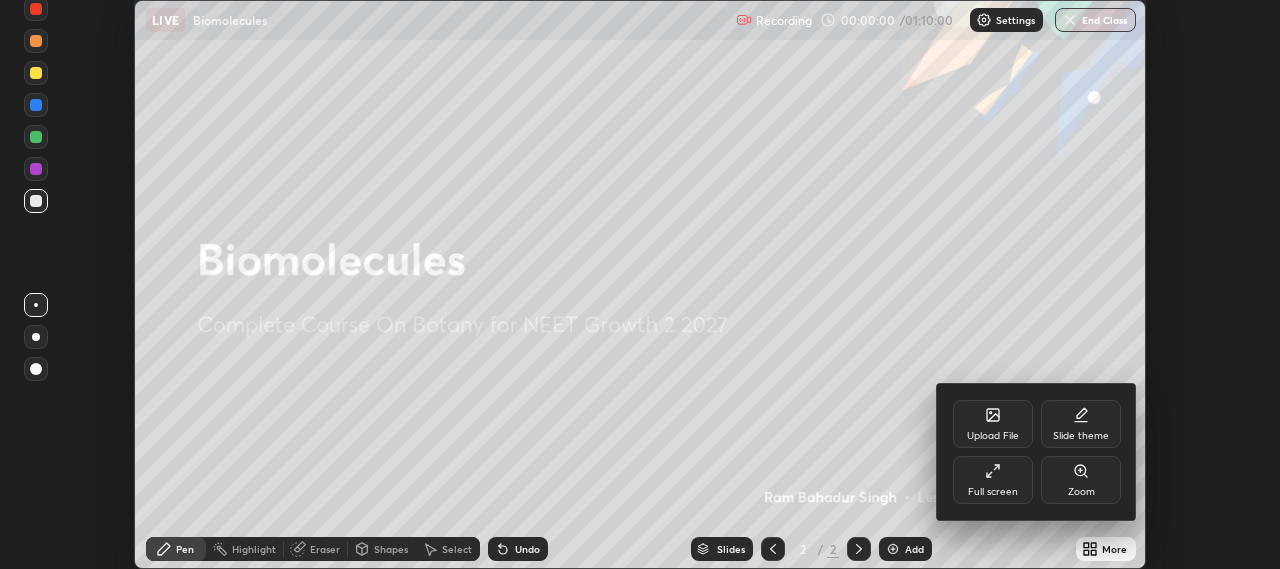 click 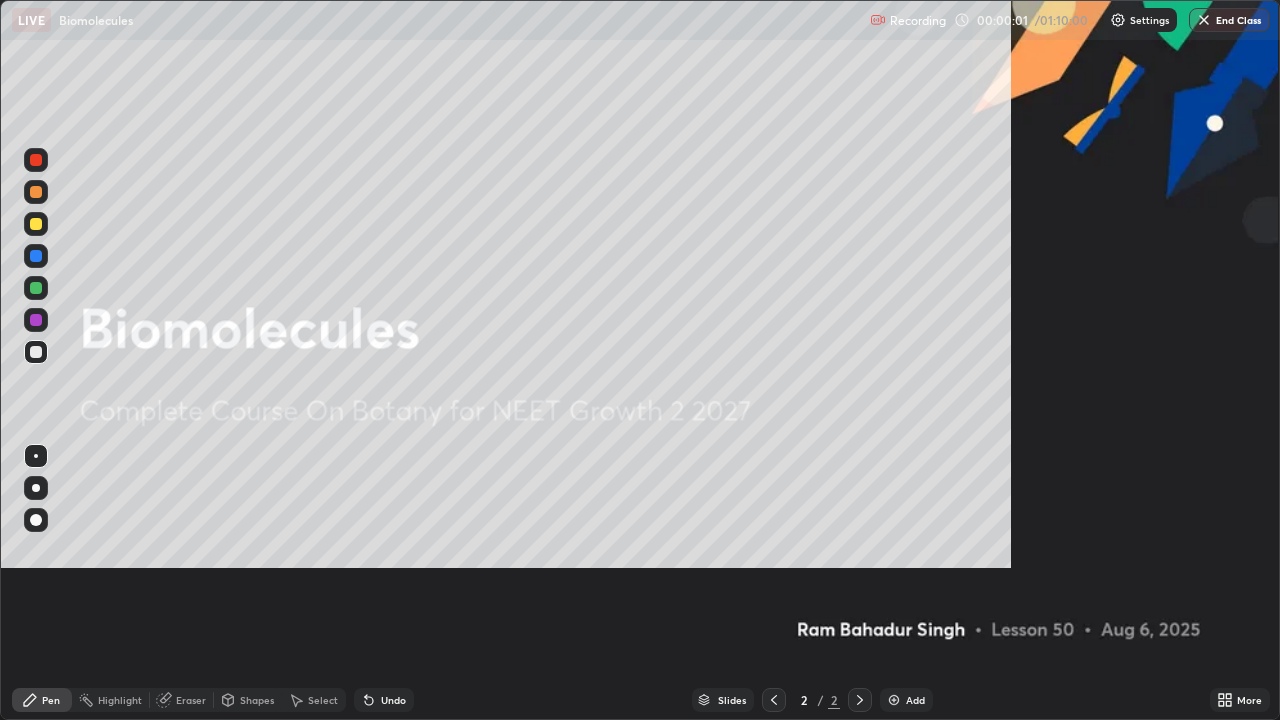 scroll, scrollTop: 99280, scrollLeft: 98720, axis: both 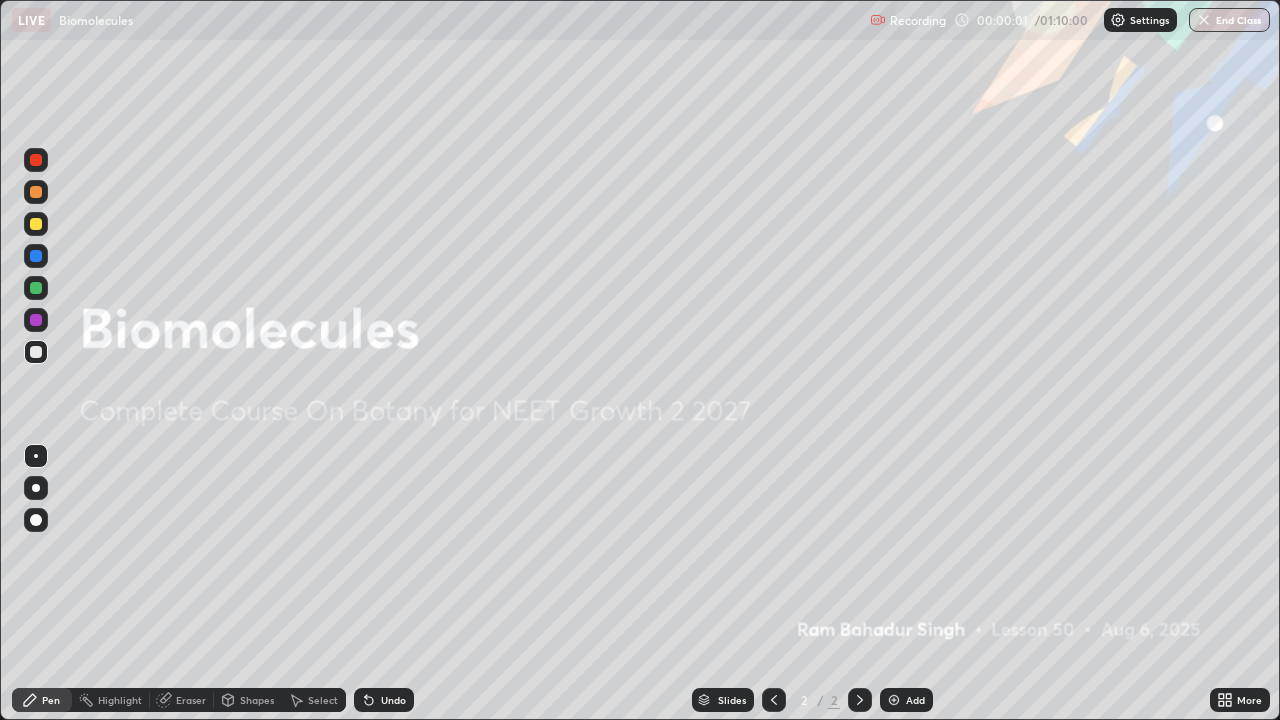 click on "Add" at bounding box center [906, 700] 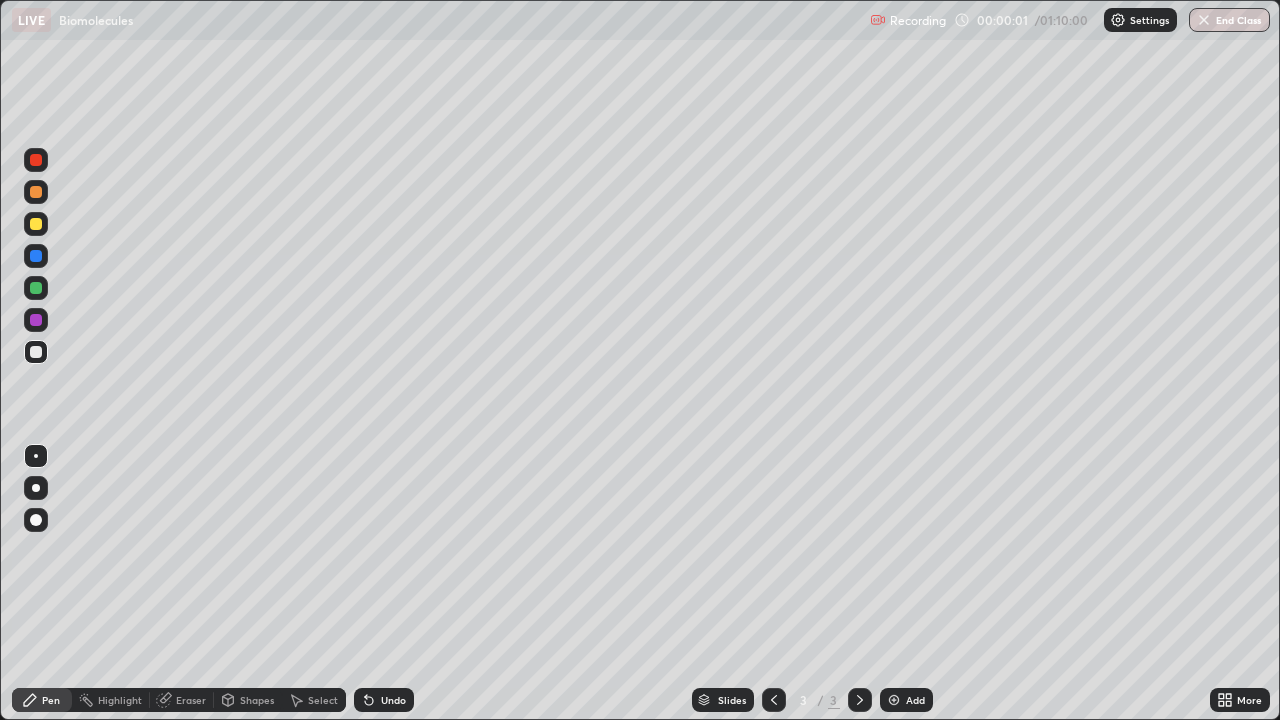 click at bounding box center (894, 700) 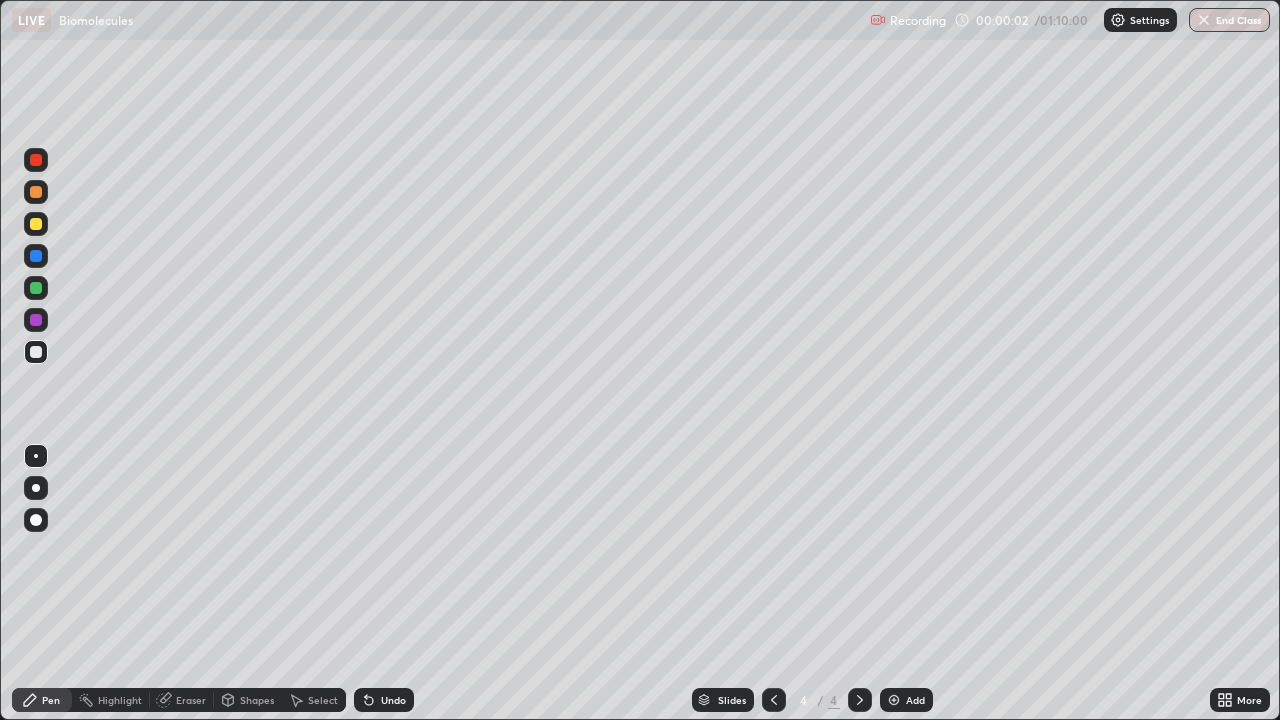 click at bounding box center (894, 700) 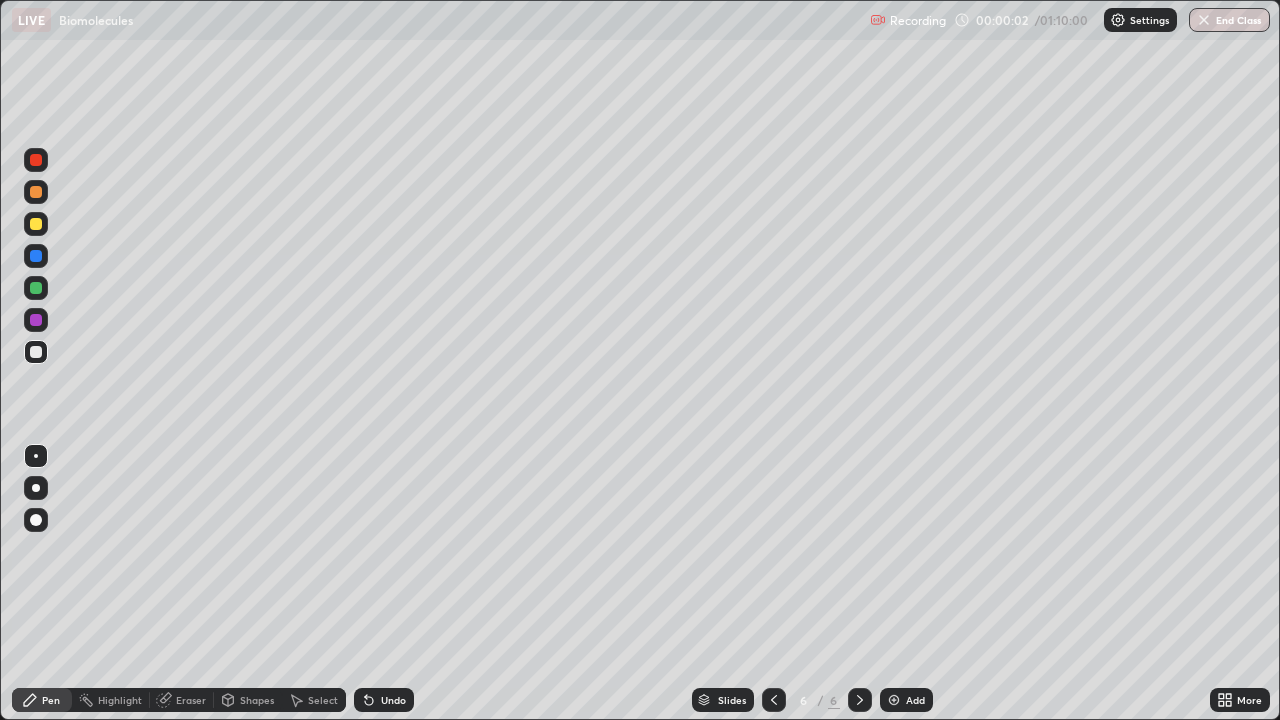 click at bounding box center (894, 700) 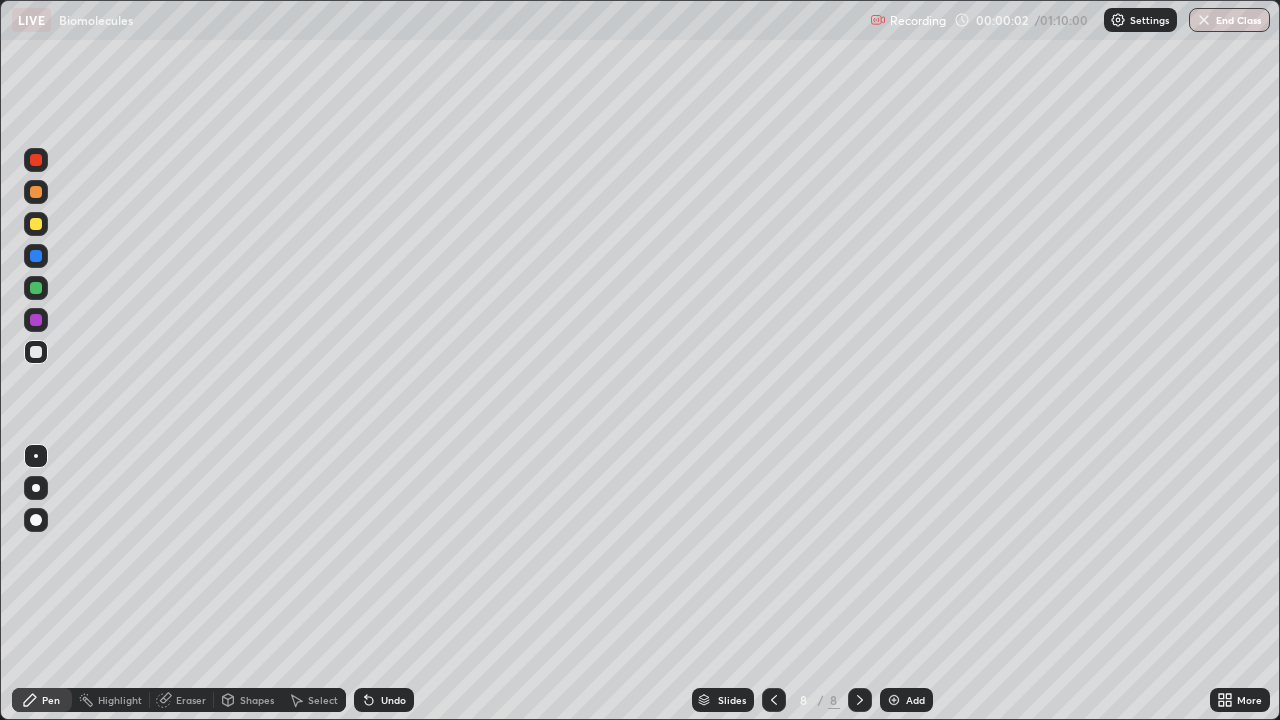 click at bounding box center (894, 700) 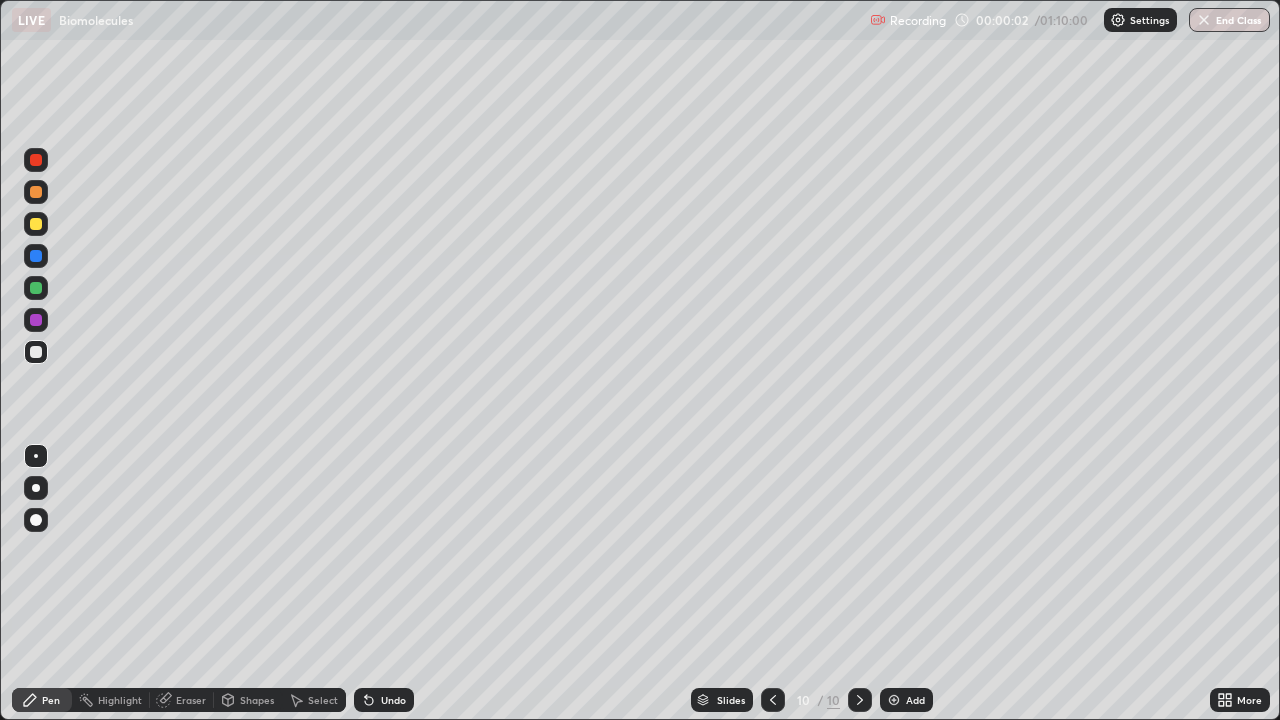 click at bounding box center [894, 700] 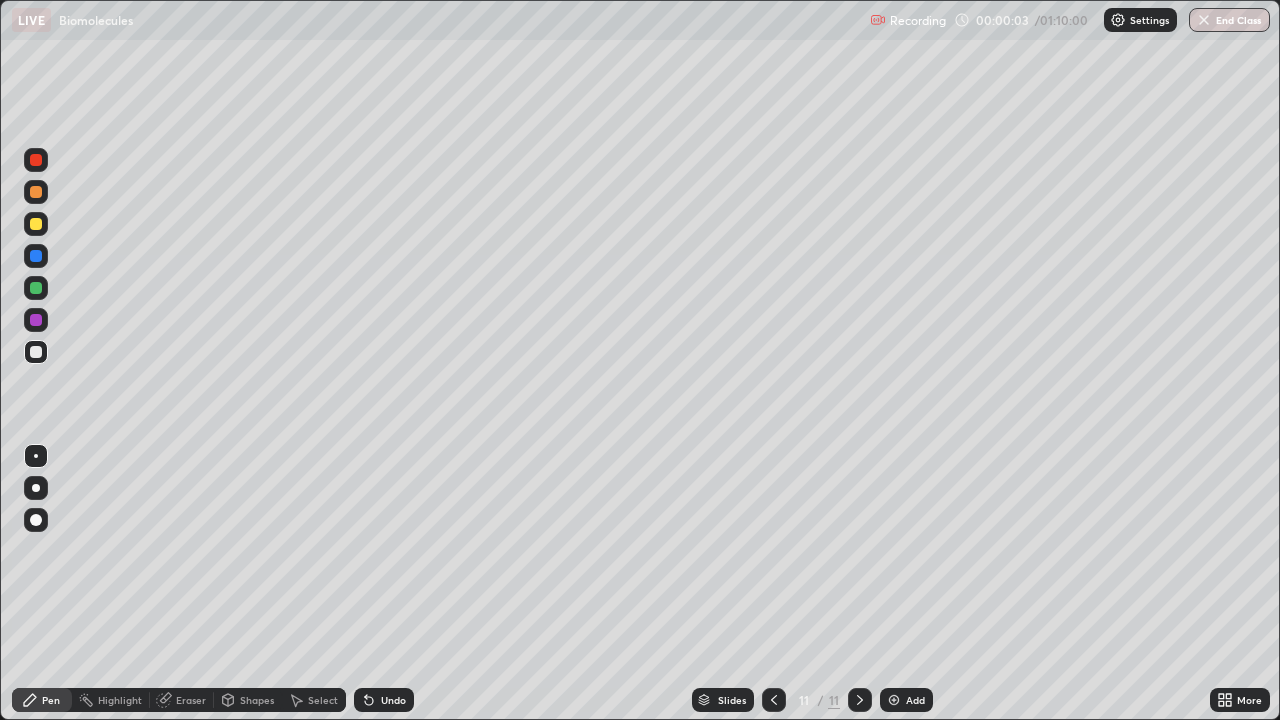 click at bounding box center (894, 700) 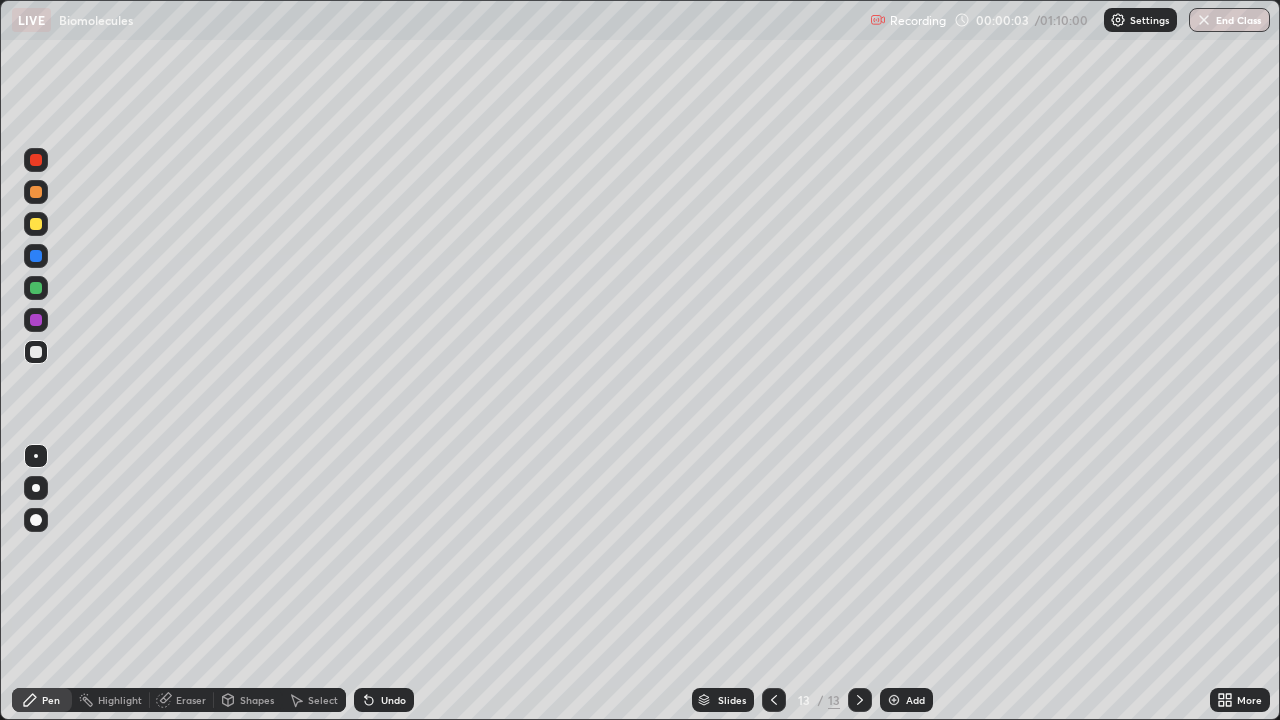 click 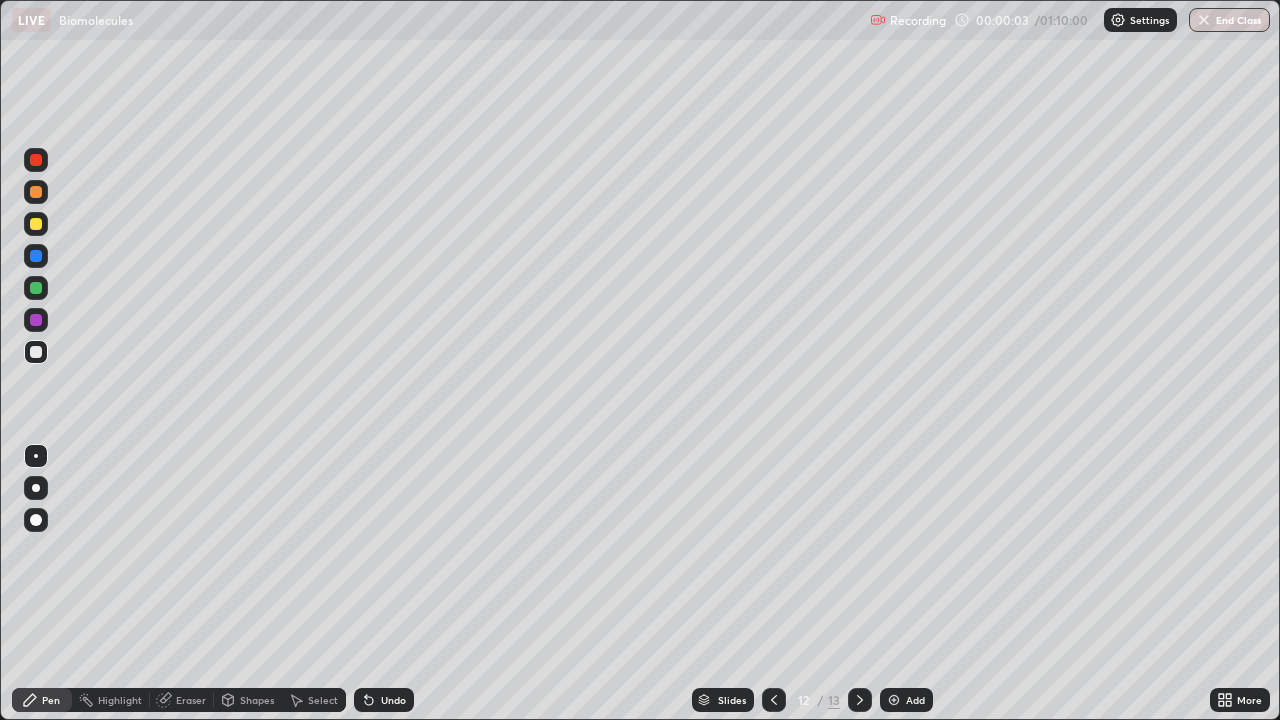 click 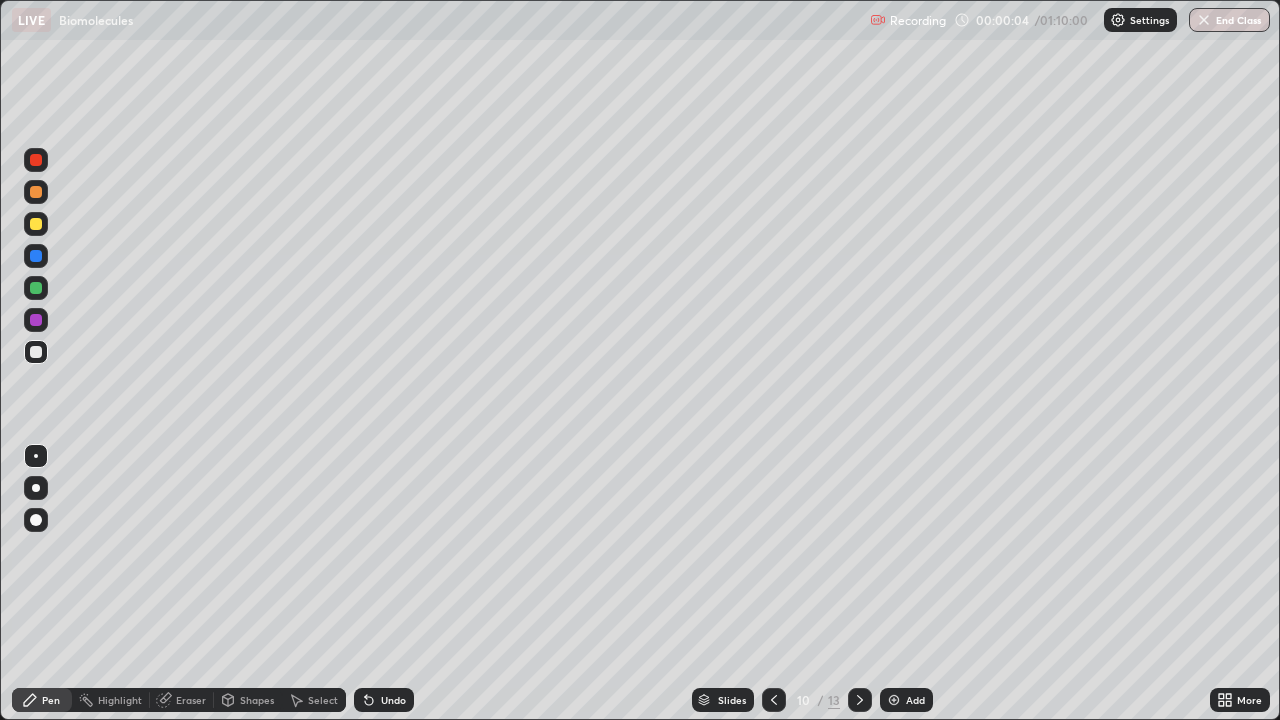 click 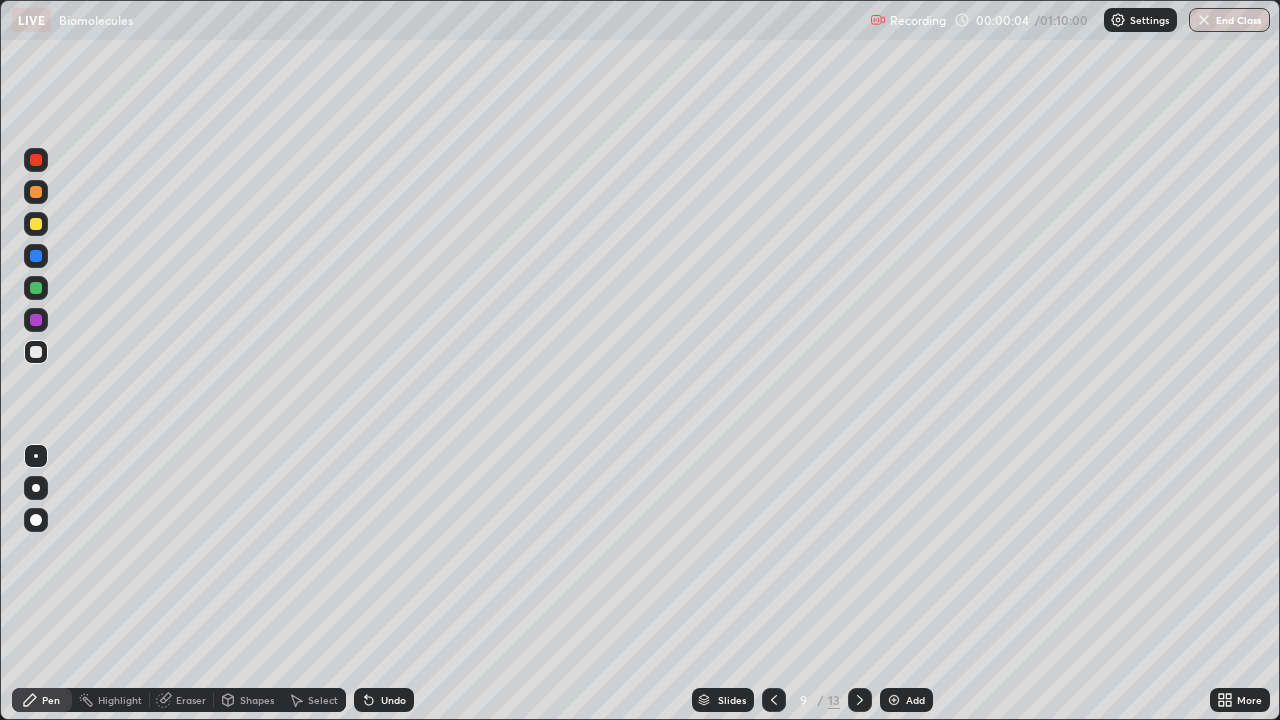 click 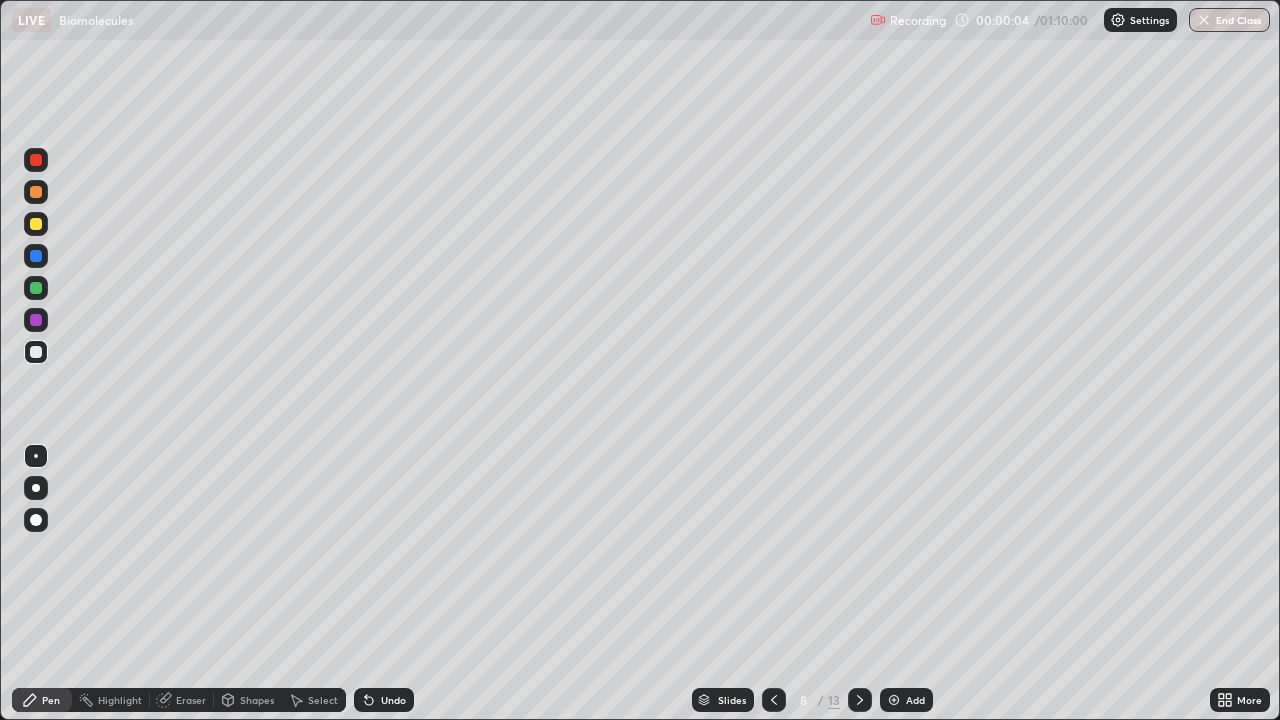 click 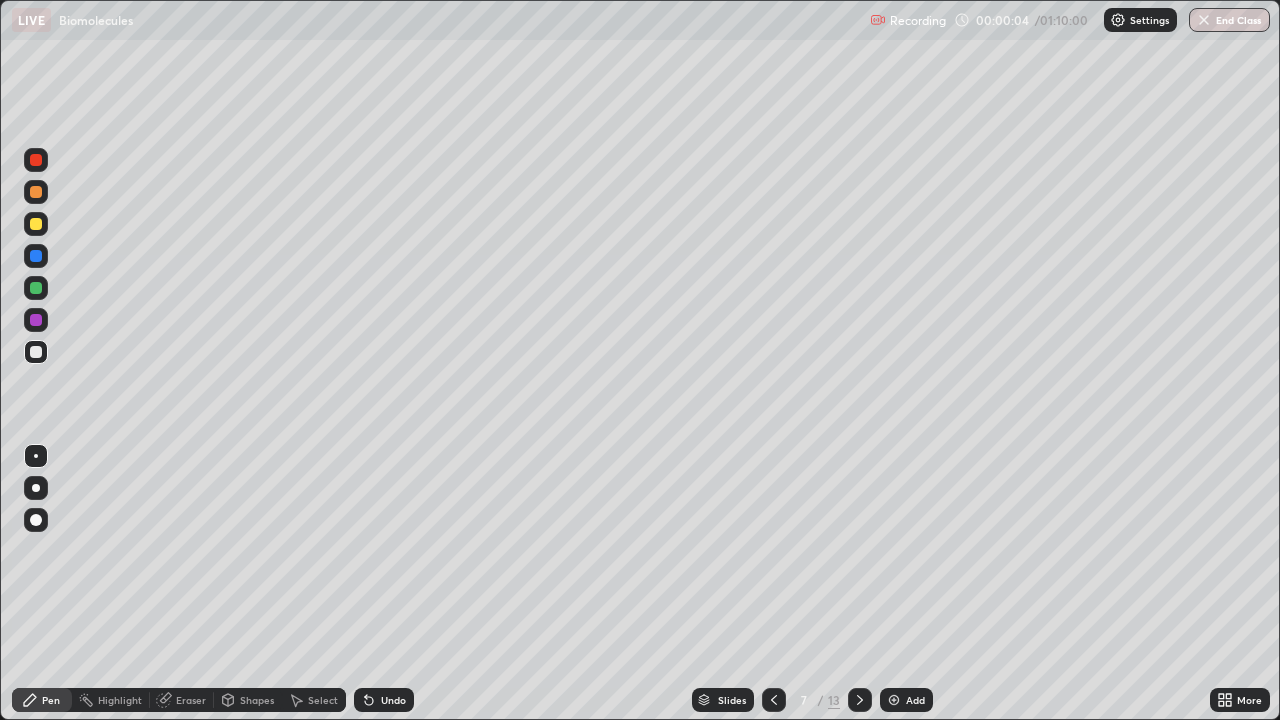 click 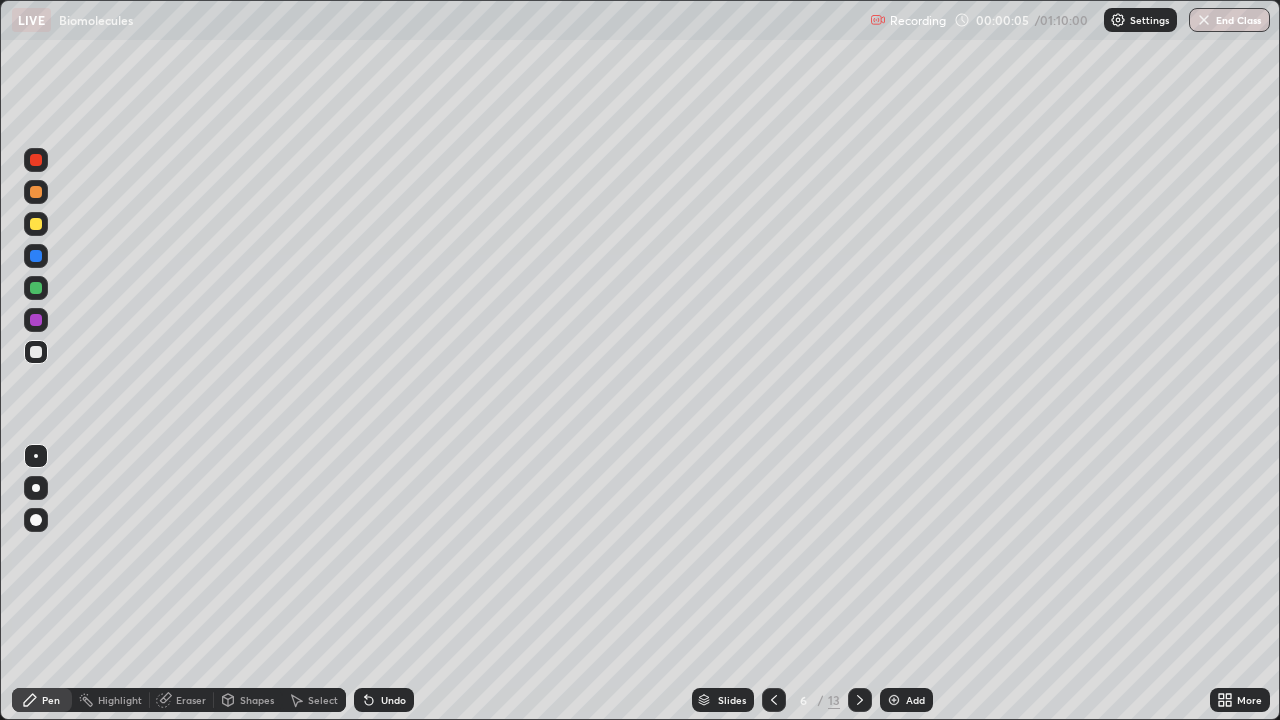 click 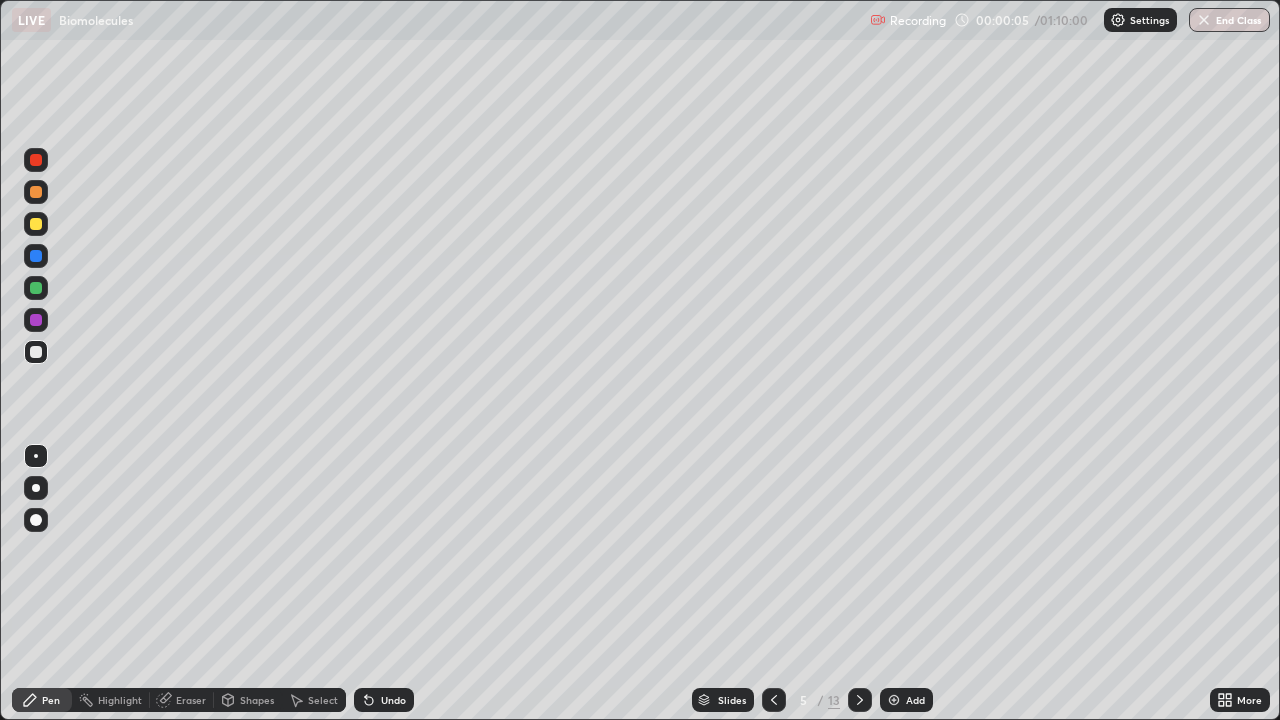 click 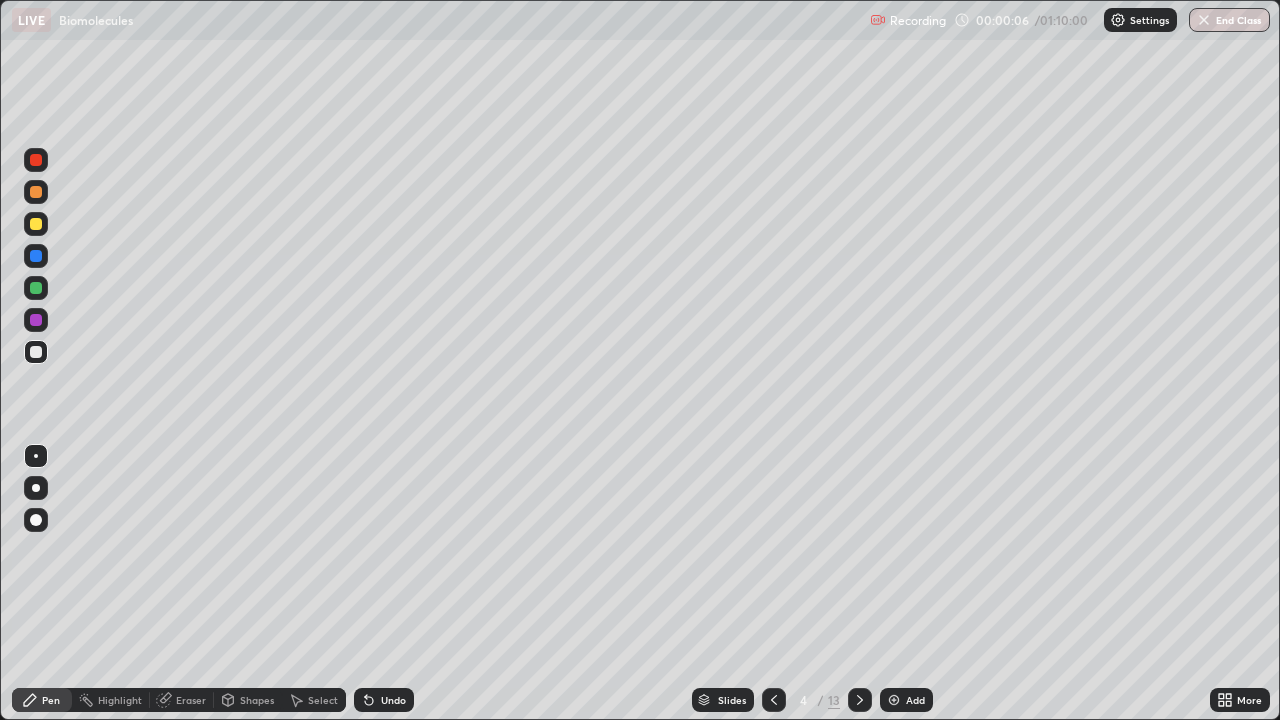 click 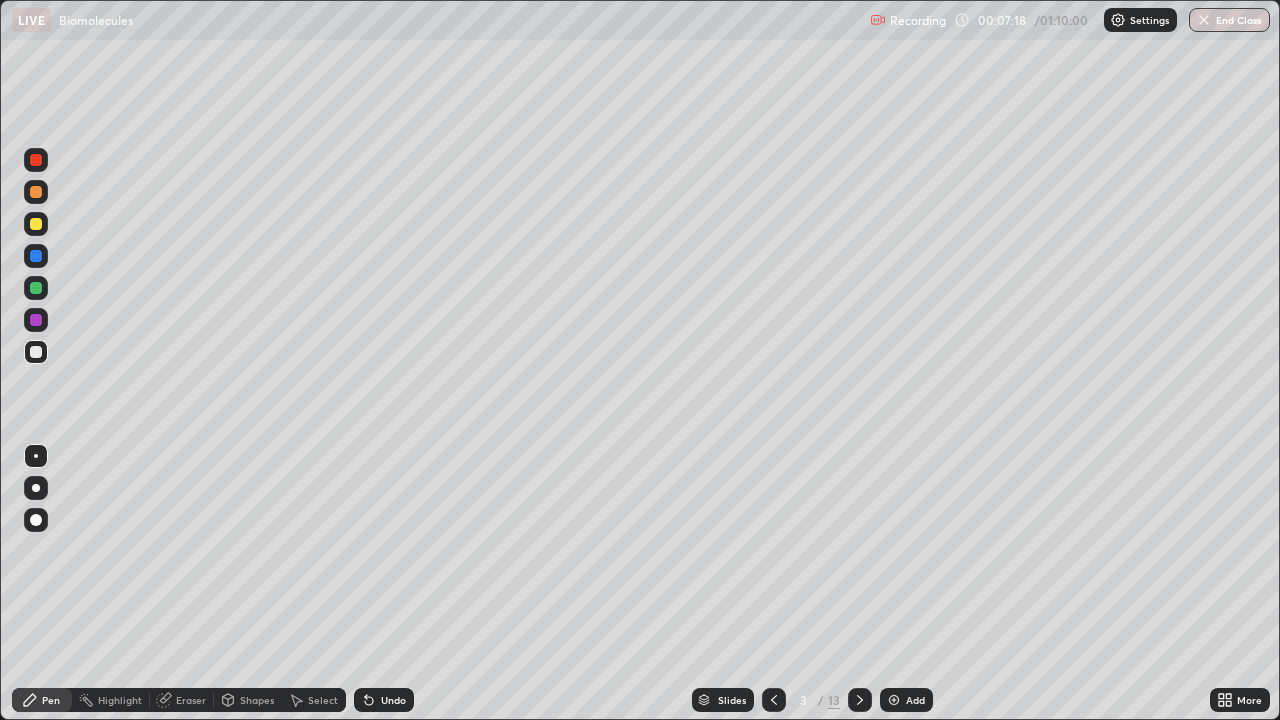 click at bounding box center (36, 224) 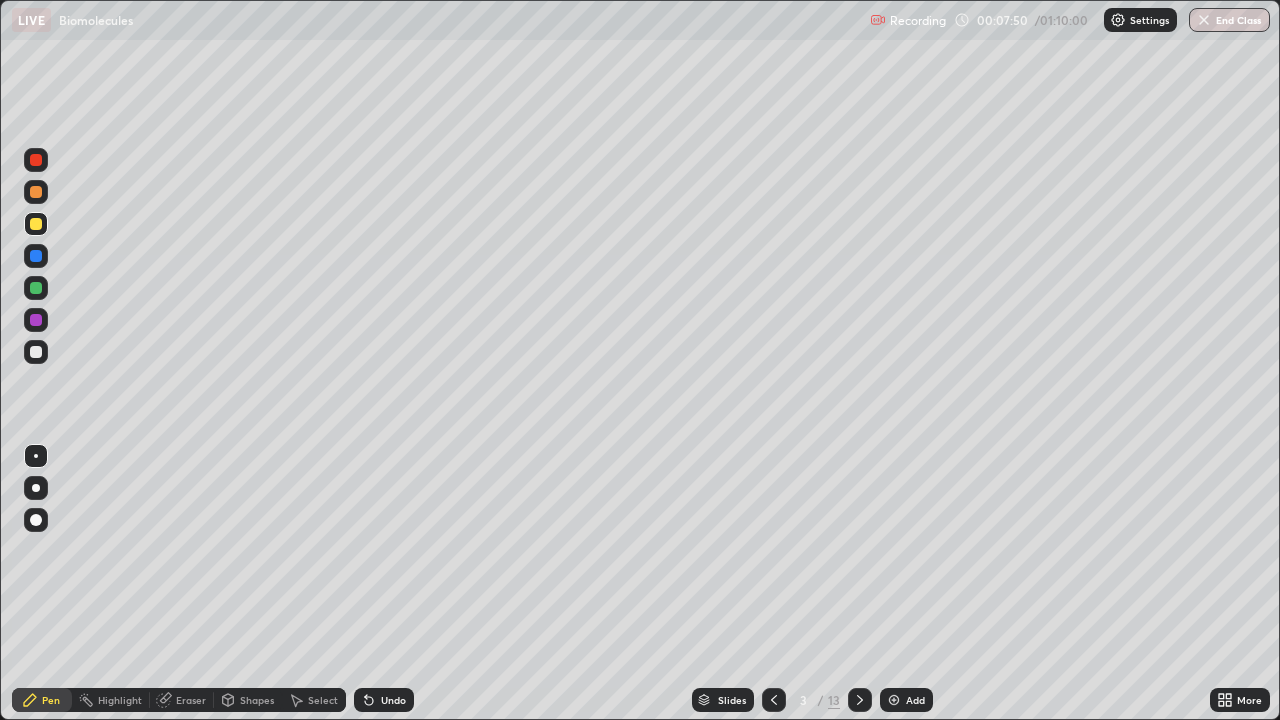 click at bounding box center [36, 288] 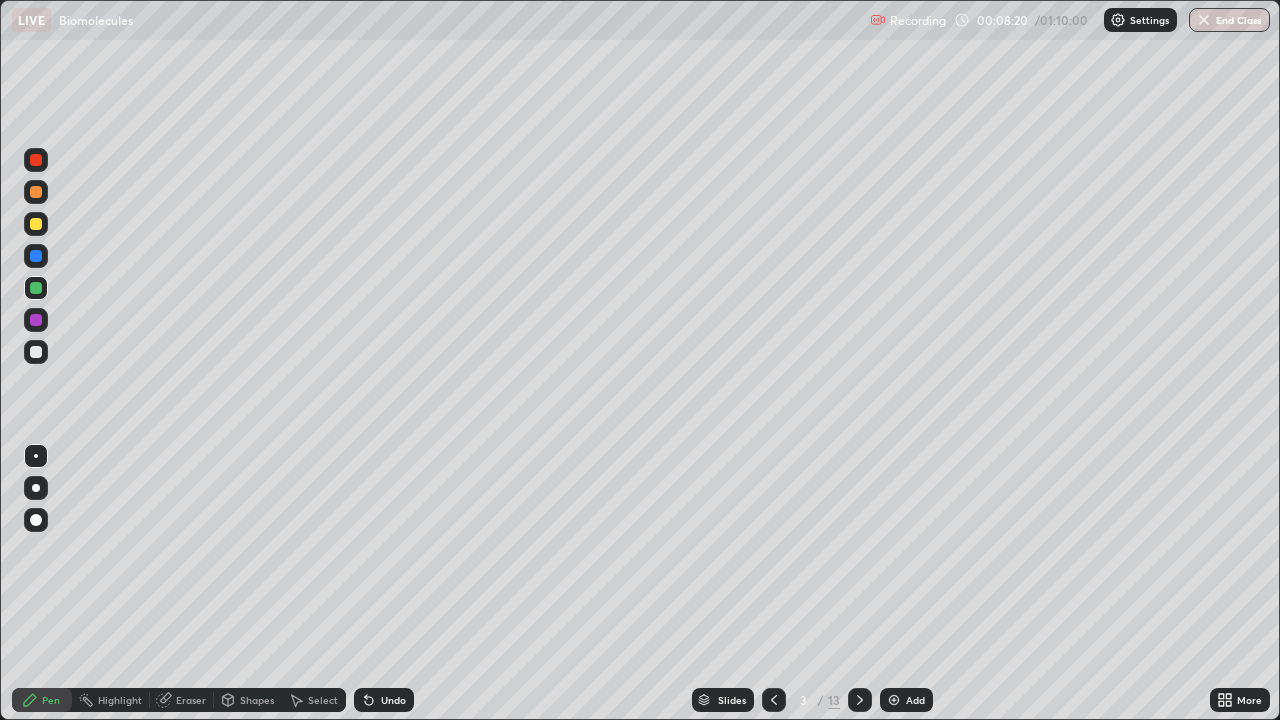 click at bounding box center (36, 224) 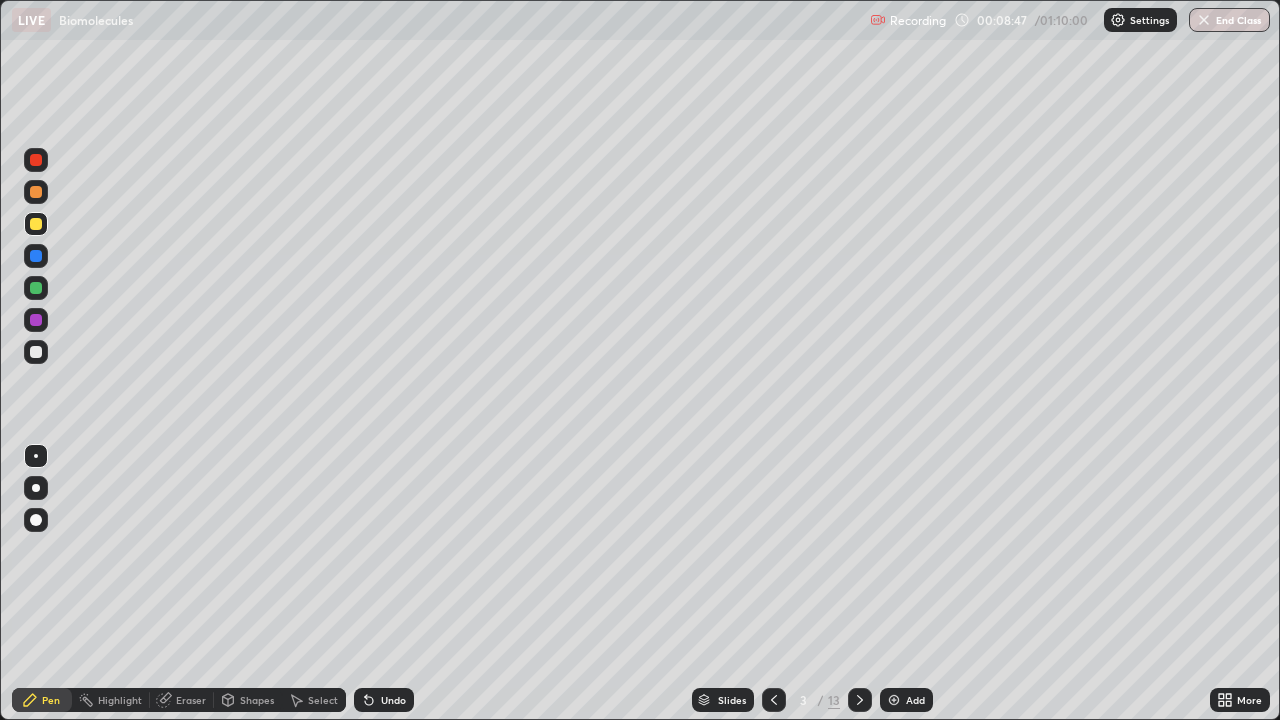 click at bounding box center (36, 288) 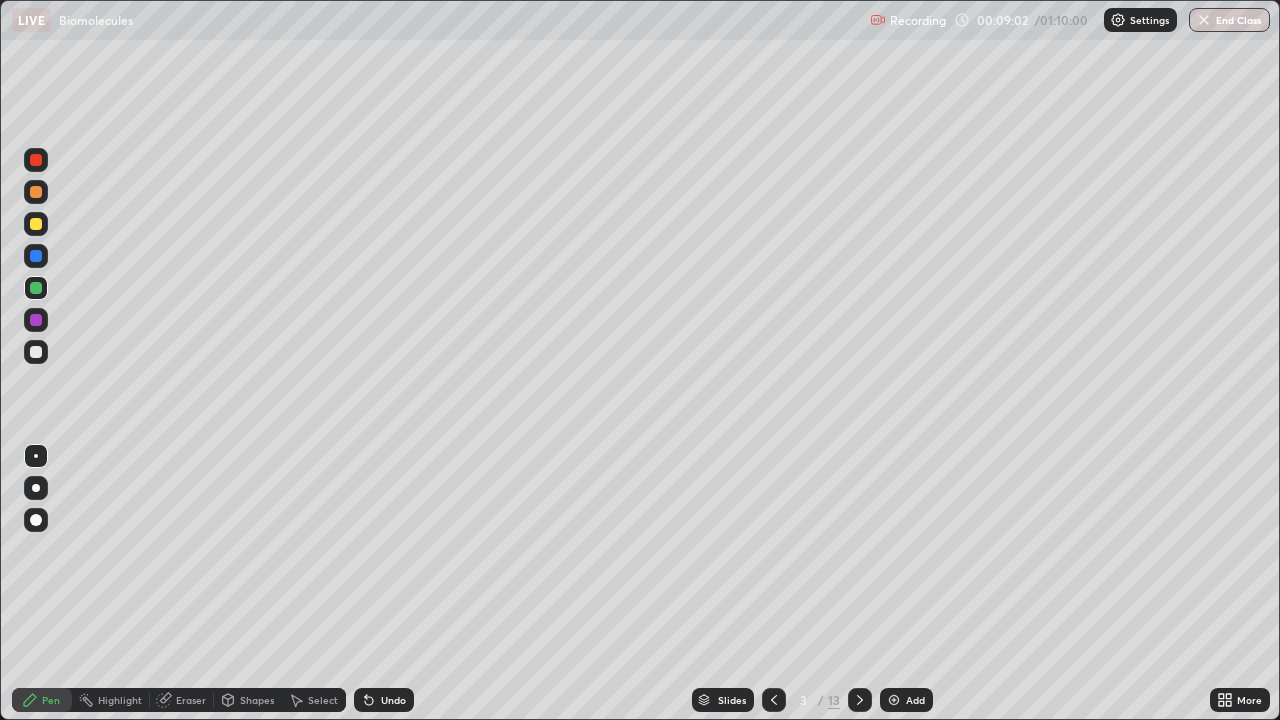 click 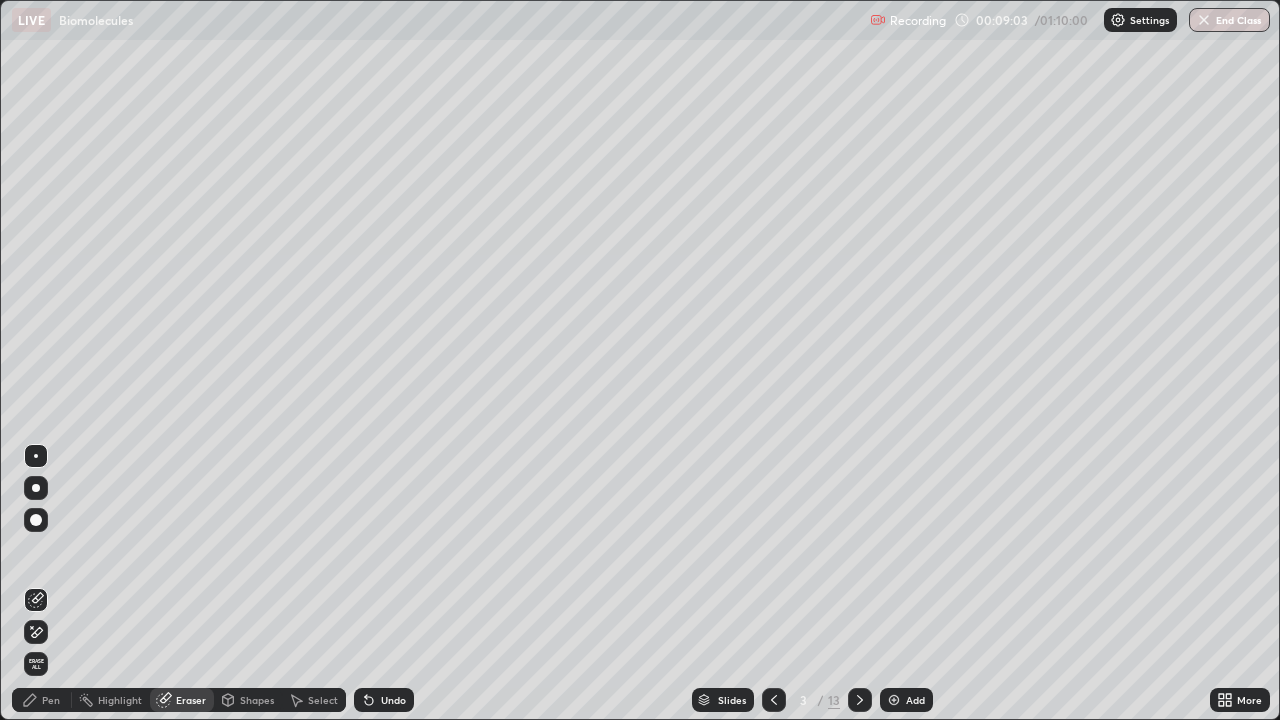 click at bounding box center [36, 520] 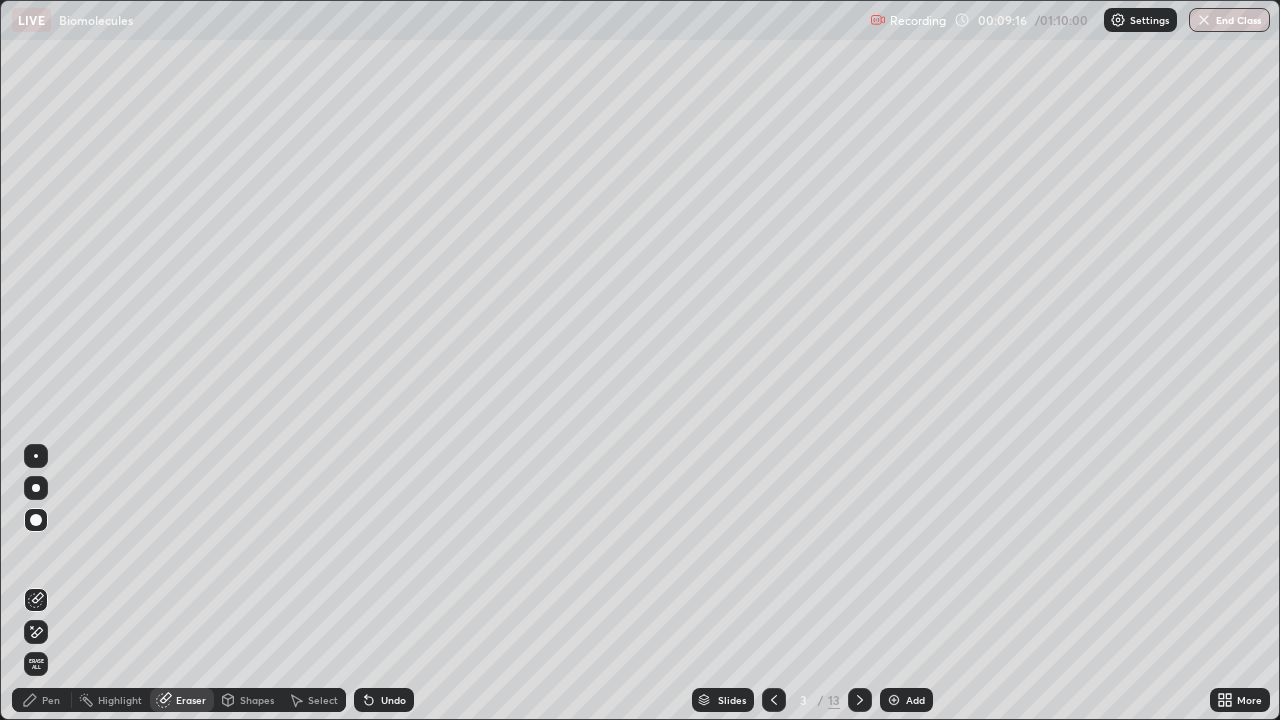 click at bounding box center (36, 520) 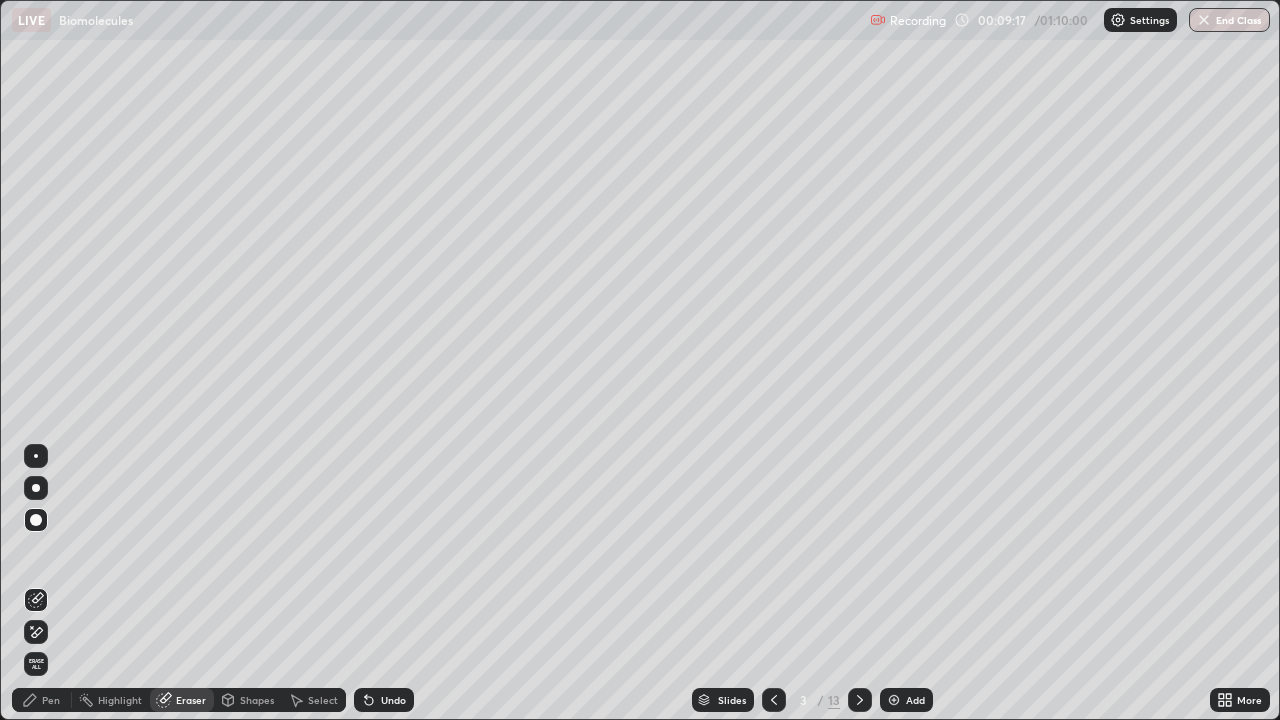click on "Pen" at bounding box center (51, 700) 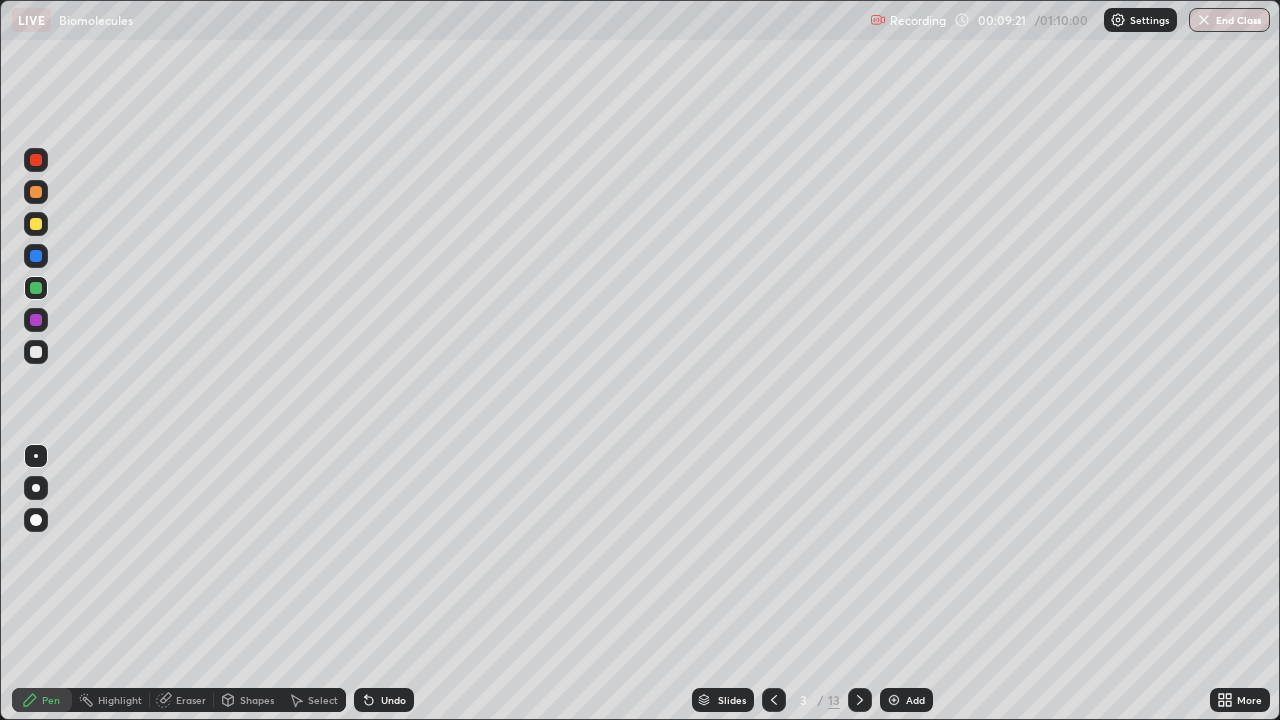 click at bounding box center [36, 520] 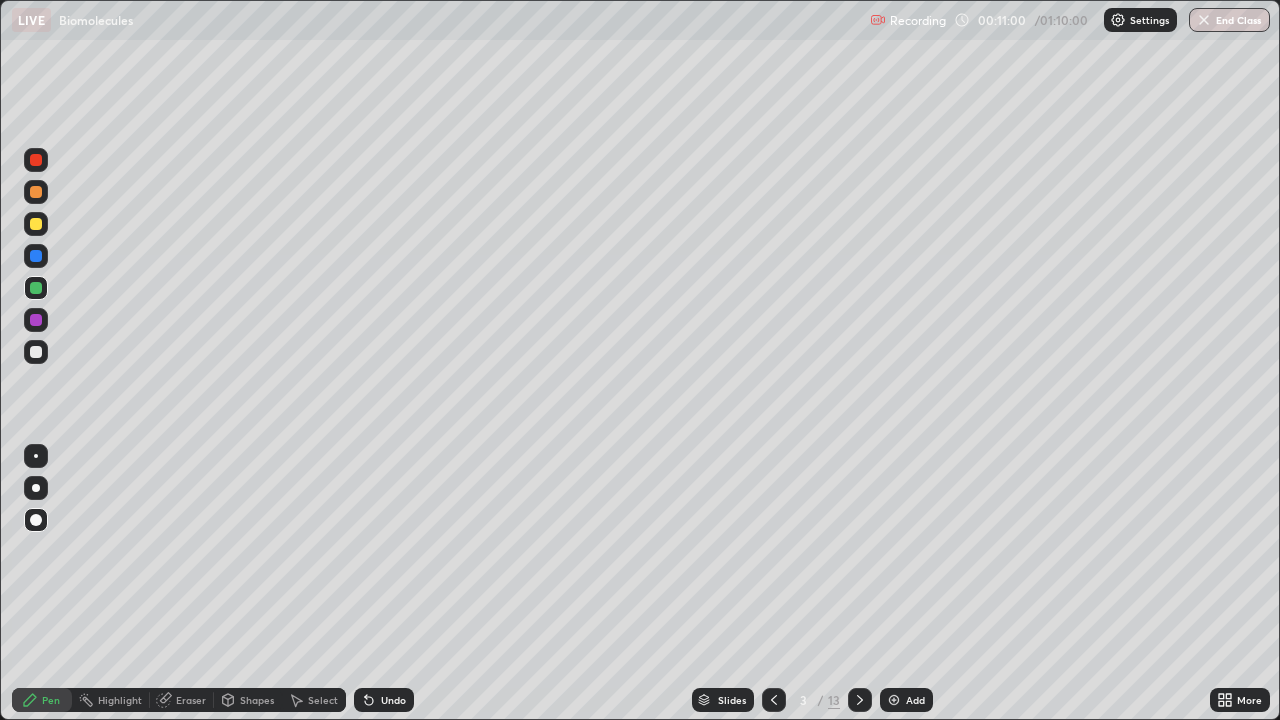 click at bounding box center [36, 456] 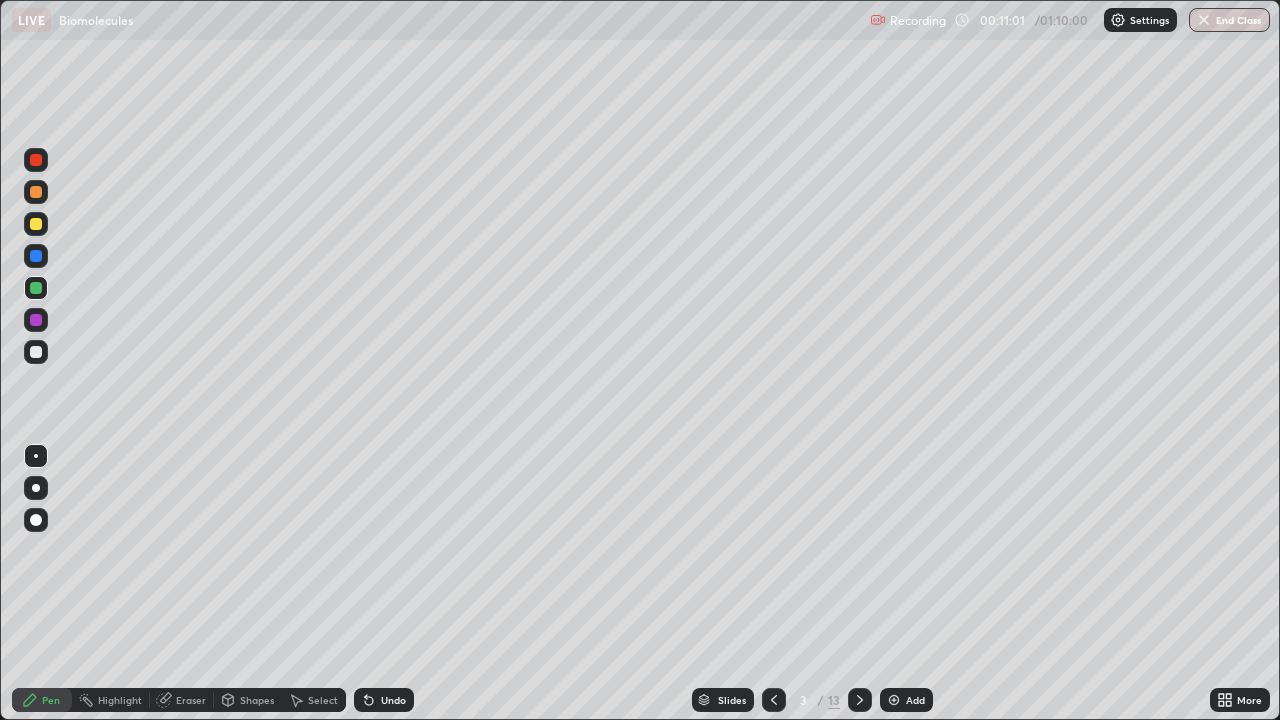 click at bounding box center (36, 224) 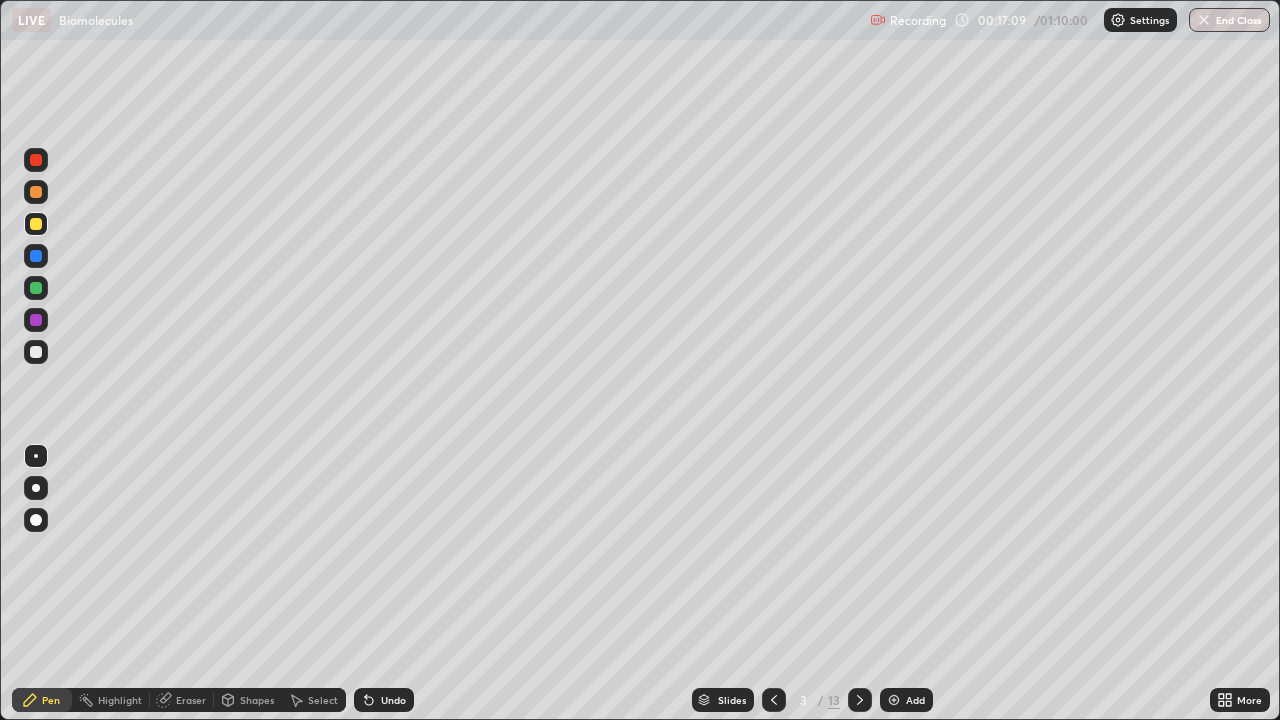 click 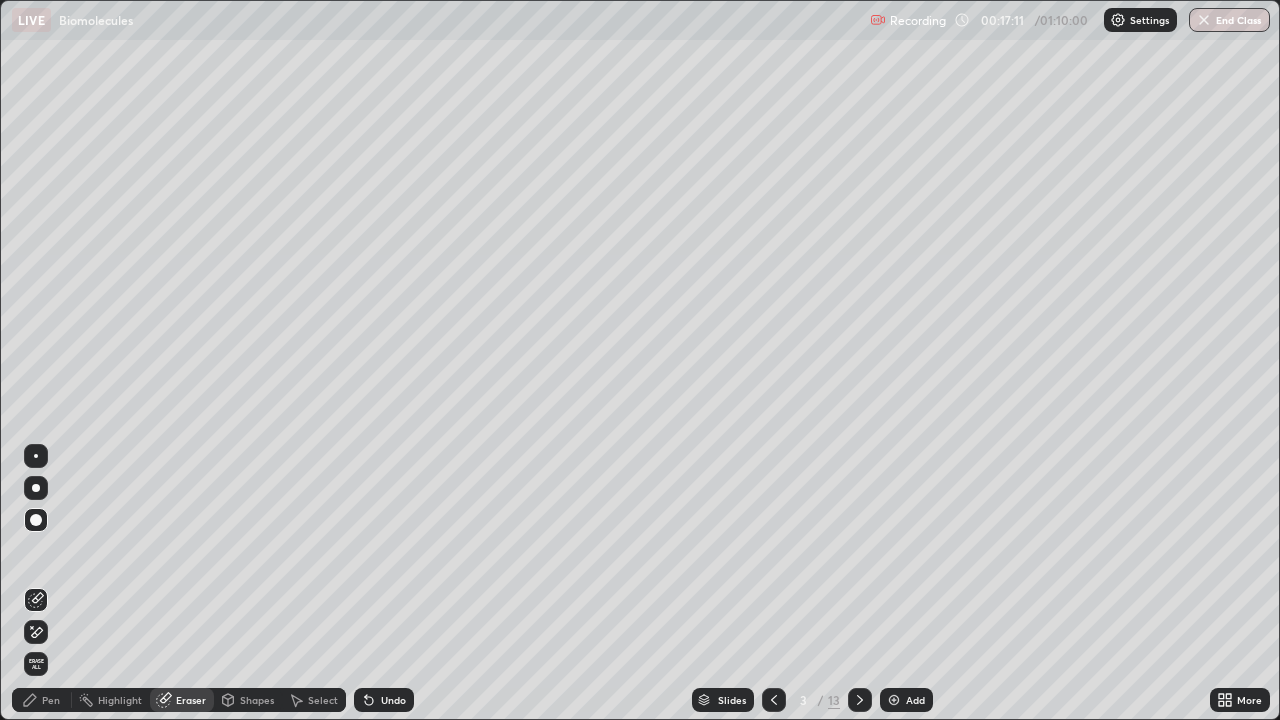 click on "Pen" at bounding box center [51, 700] 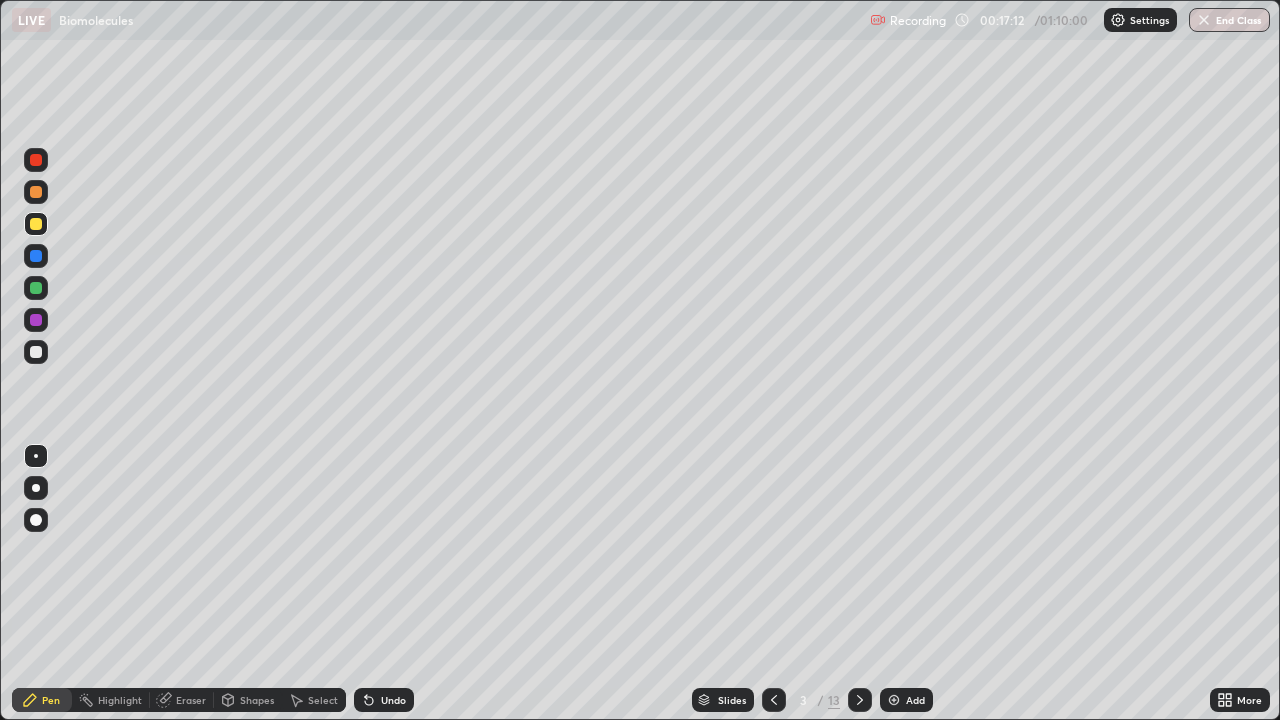 click at bounding box center [36, 288] 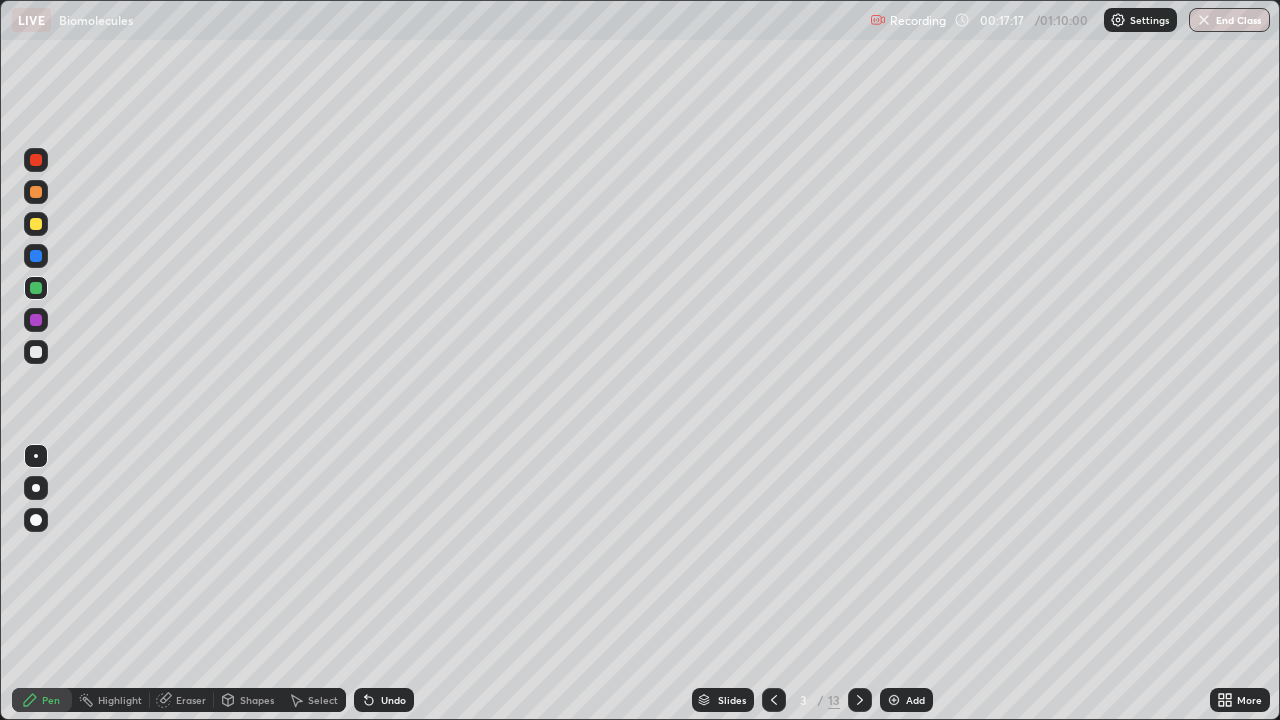 click at bounding box center (36, 520) 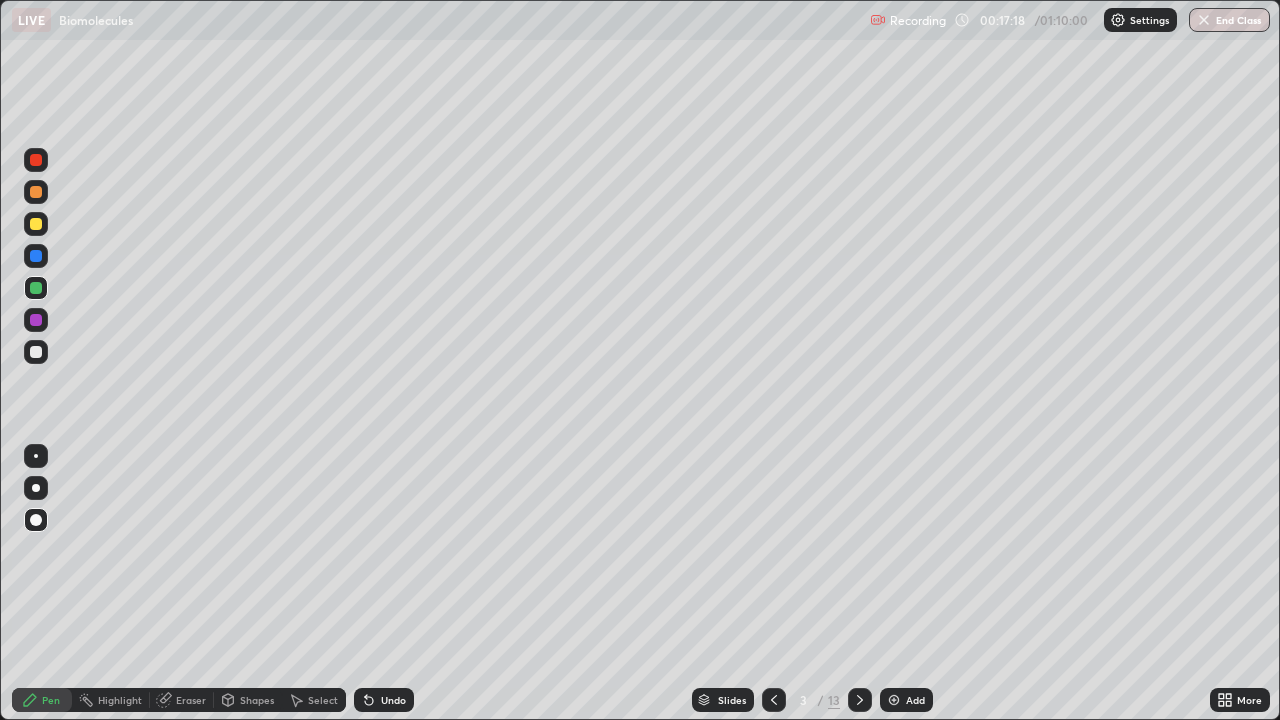 click 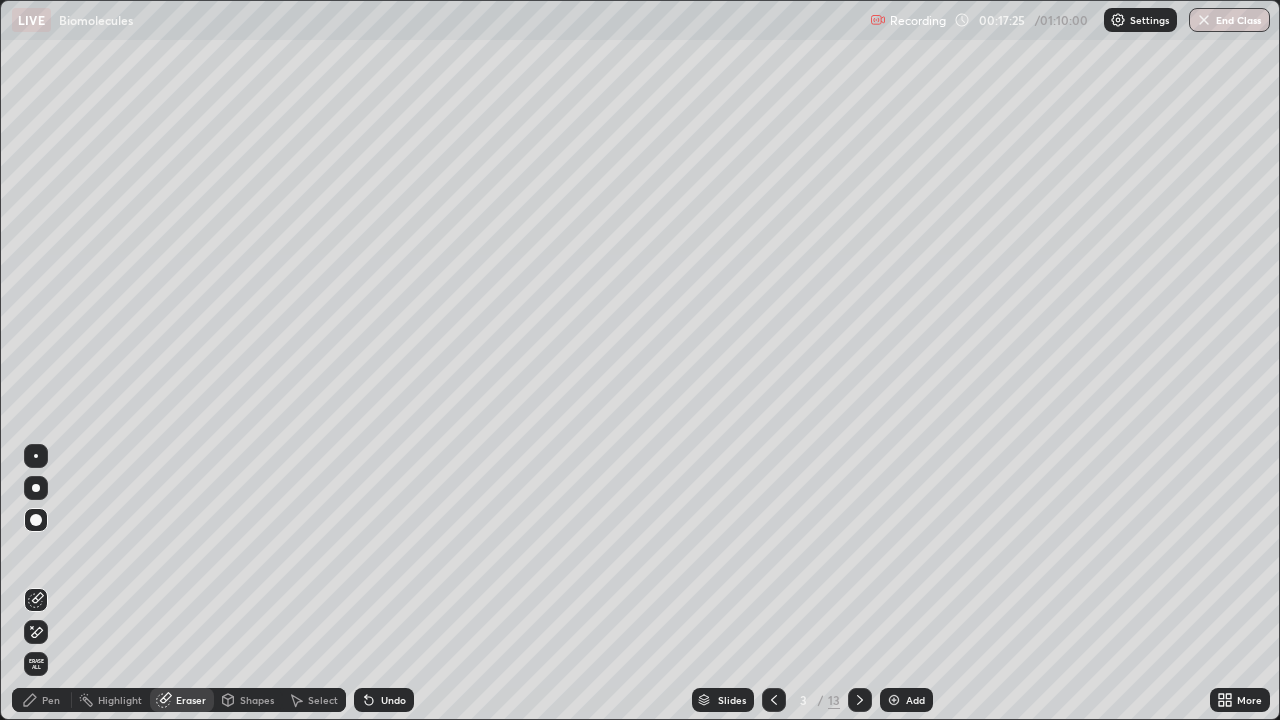 click on "Pen" at bounding box center (51, 700) 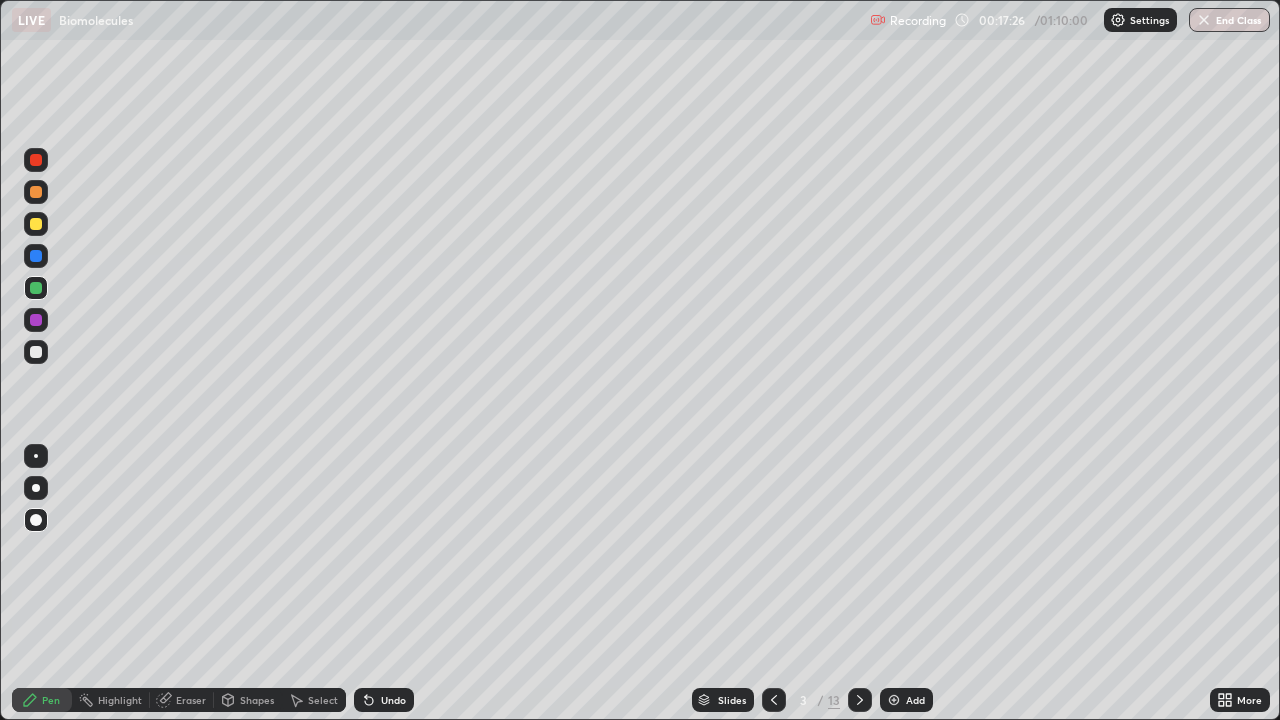 click at bounding box center (36, 224) 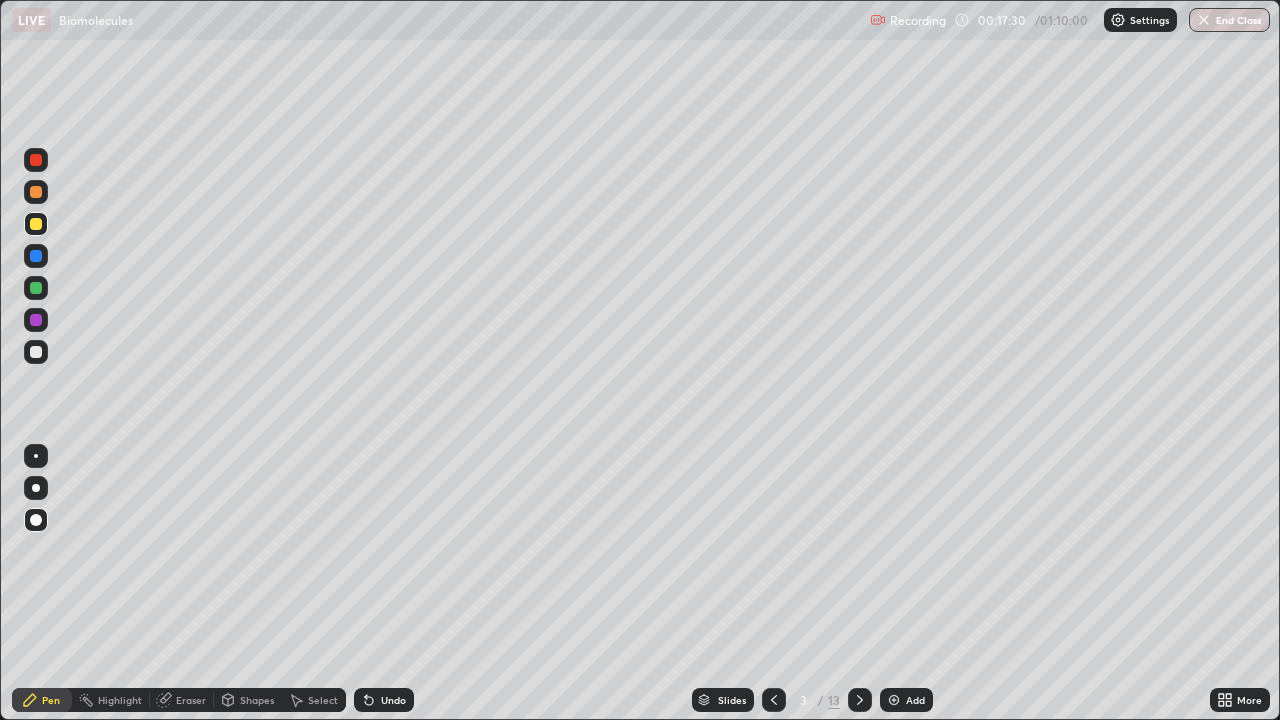 click at bounding box center (36, 456) 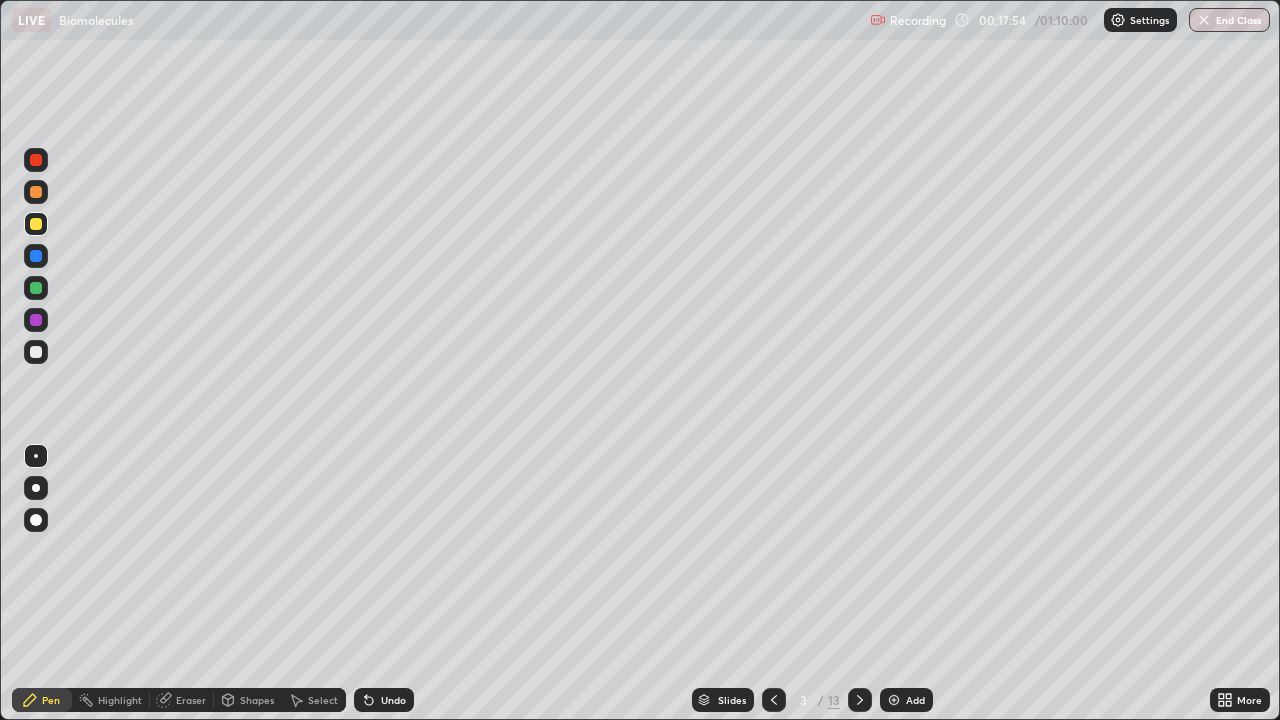 click 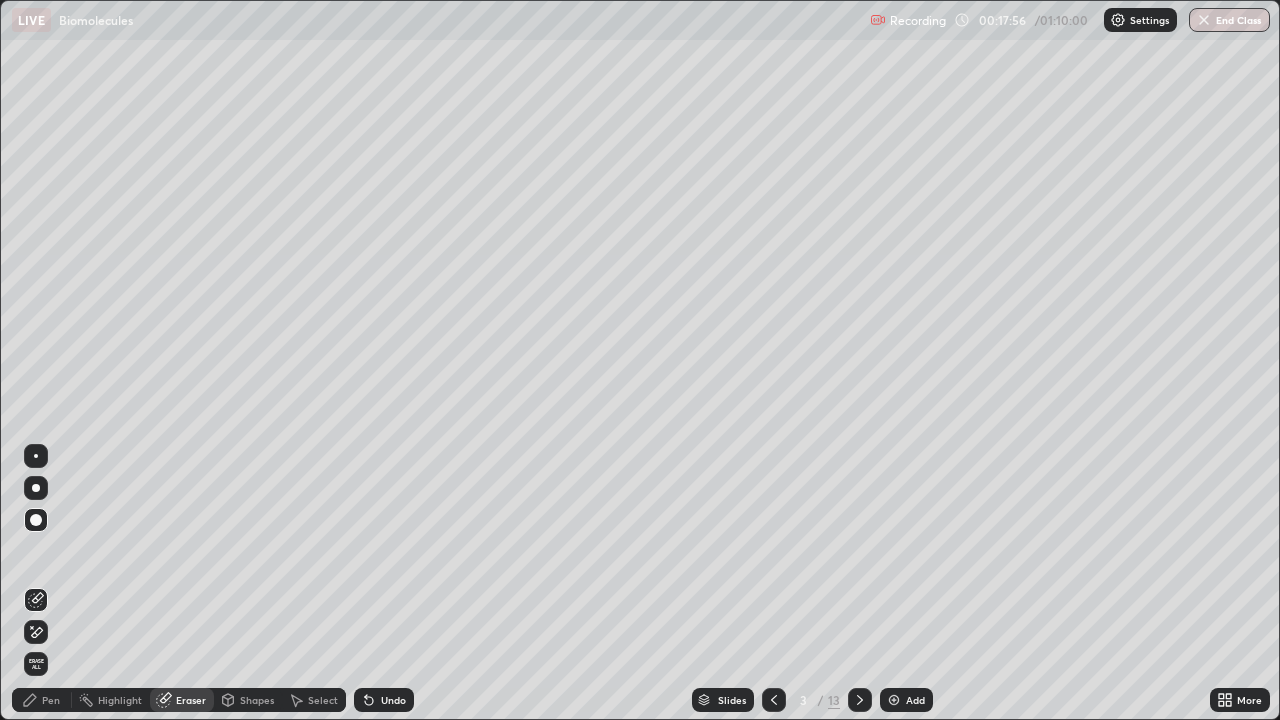 click at bounding box center [36, 520] 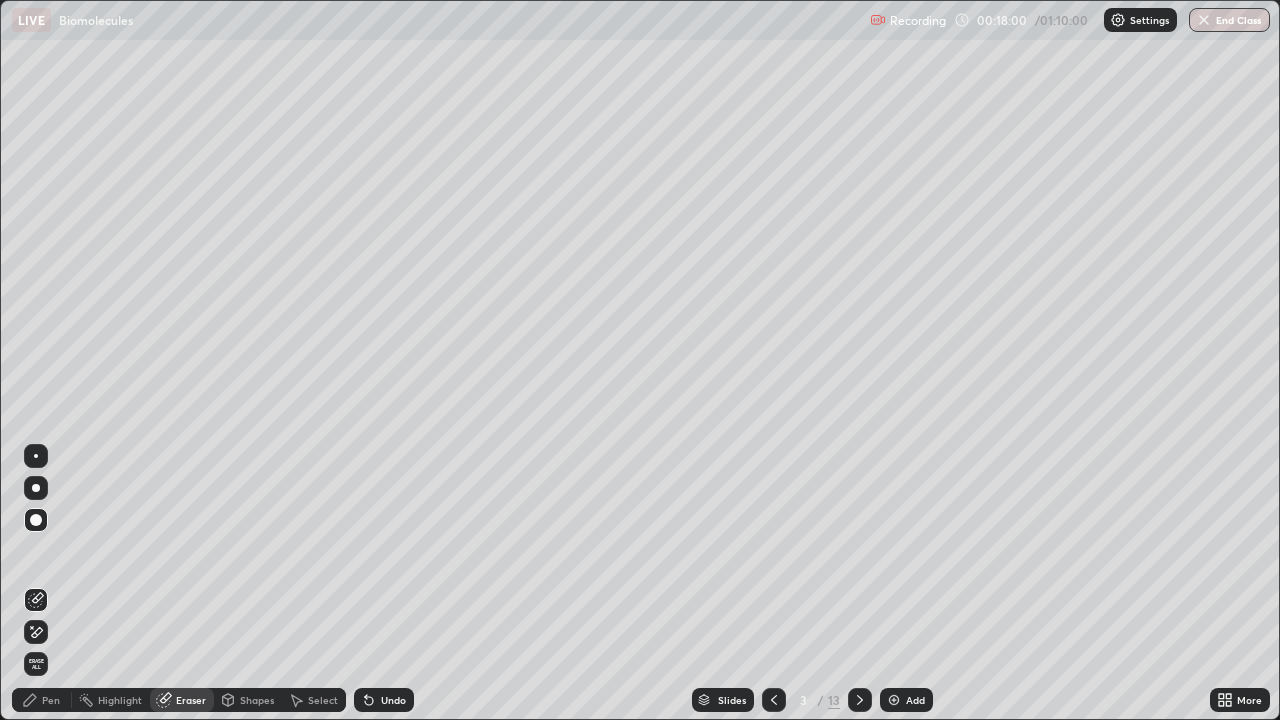 click on "Pen" at bounding box center [51, 700] 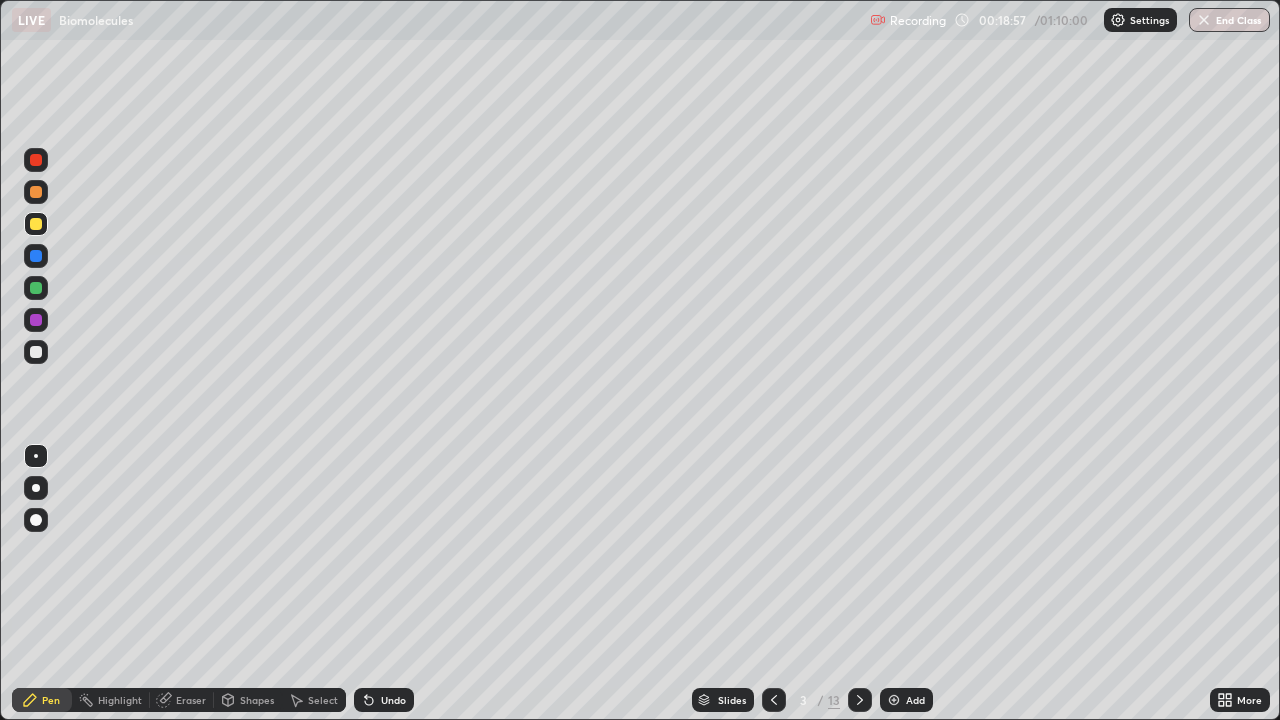 click 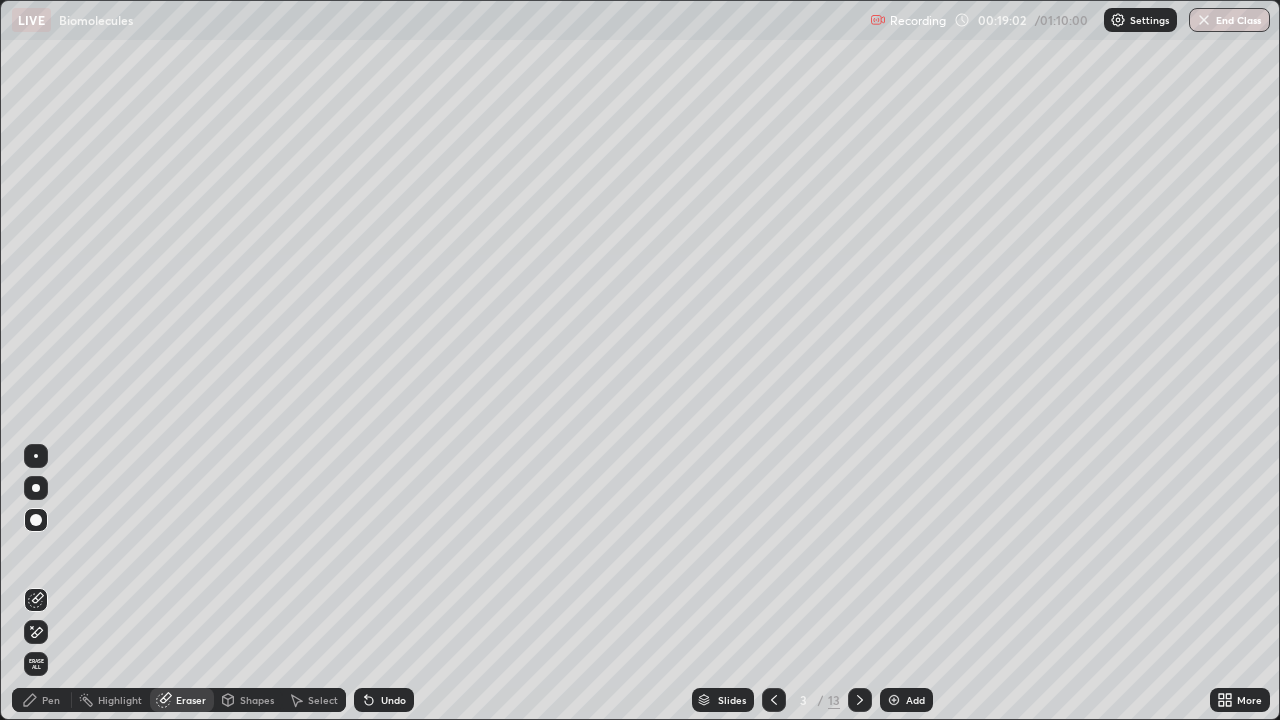 click on "Pen" at bounding box center [42, 700] 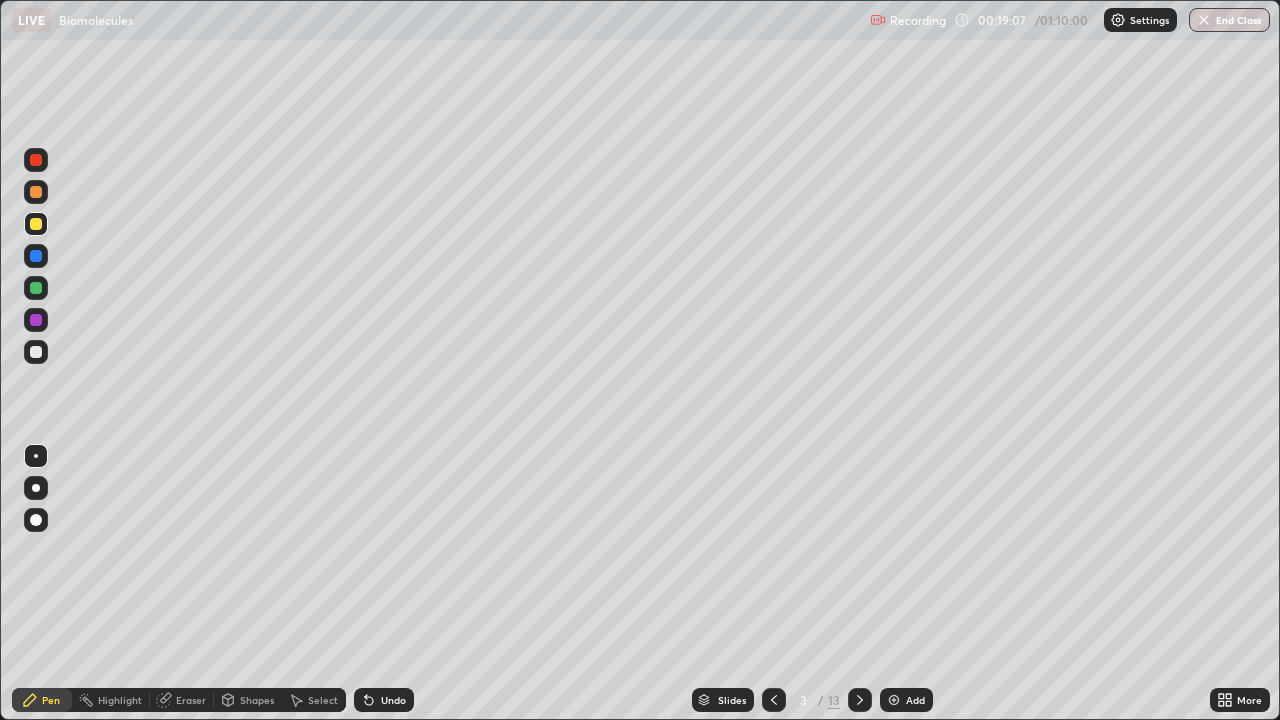 click at bounding box center [36, 520] 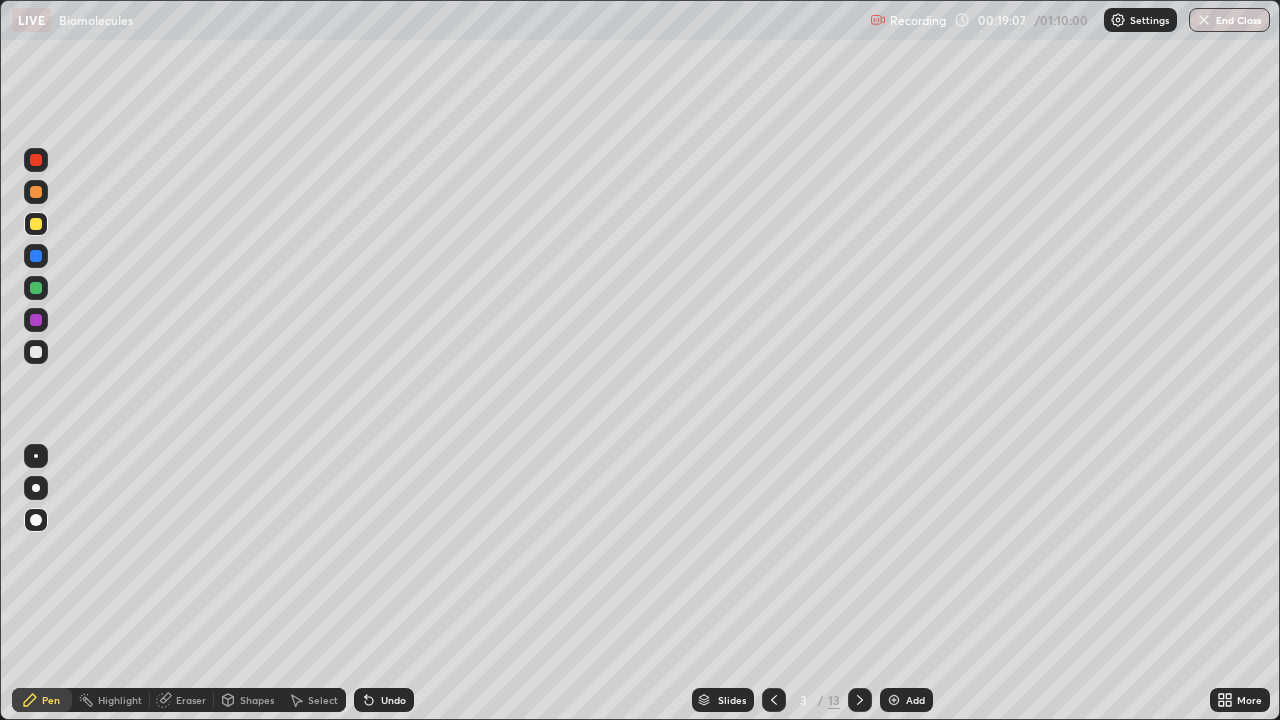 click at bounding box center (36, 288) 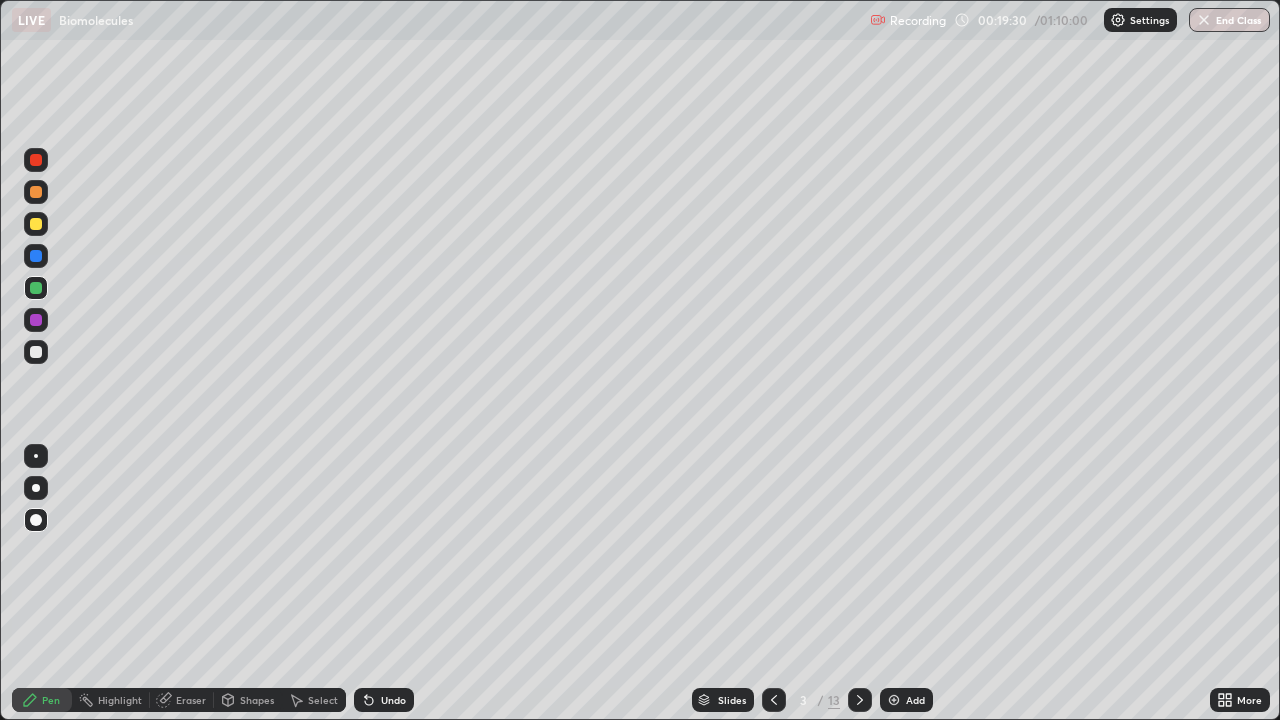 click on "Eraser" at bounding box center (191, 700) 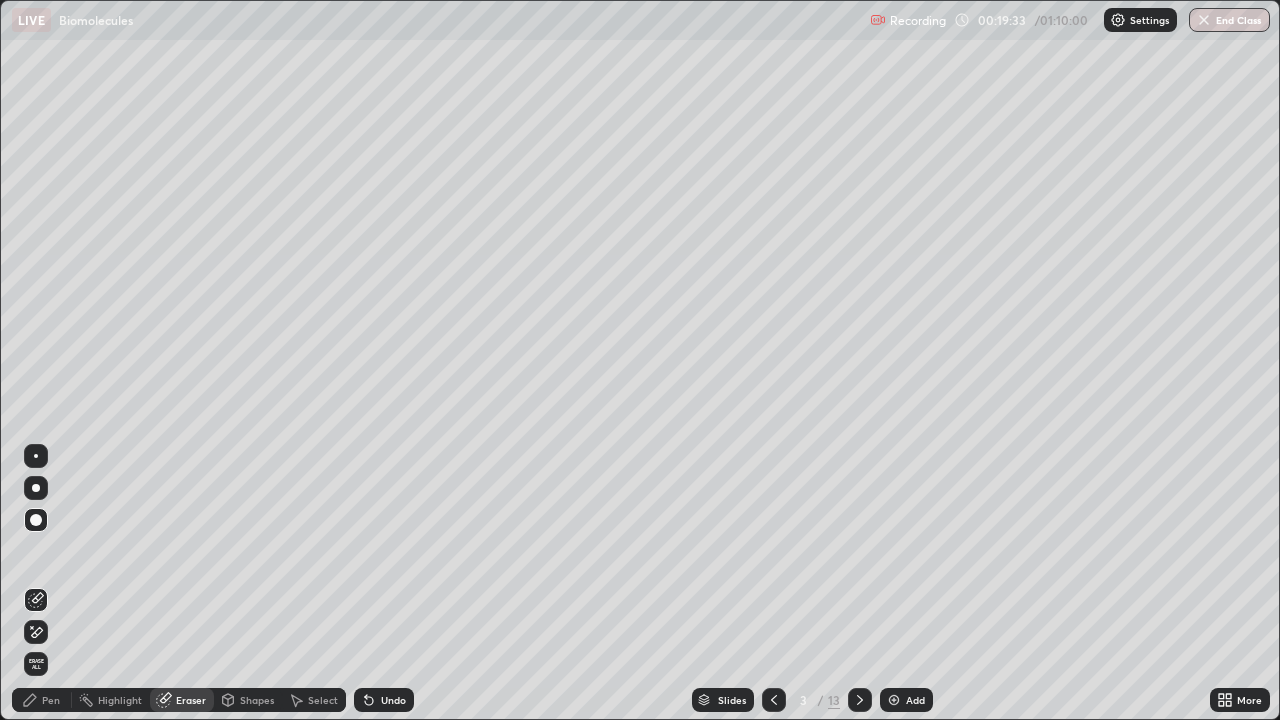 click on "Pen" at bounding box center (51, 700) 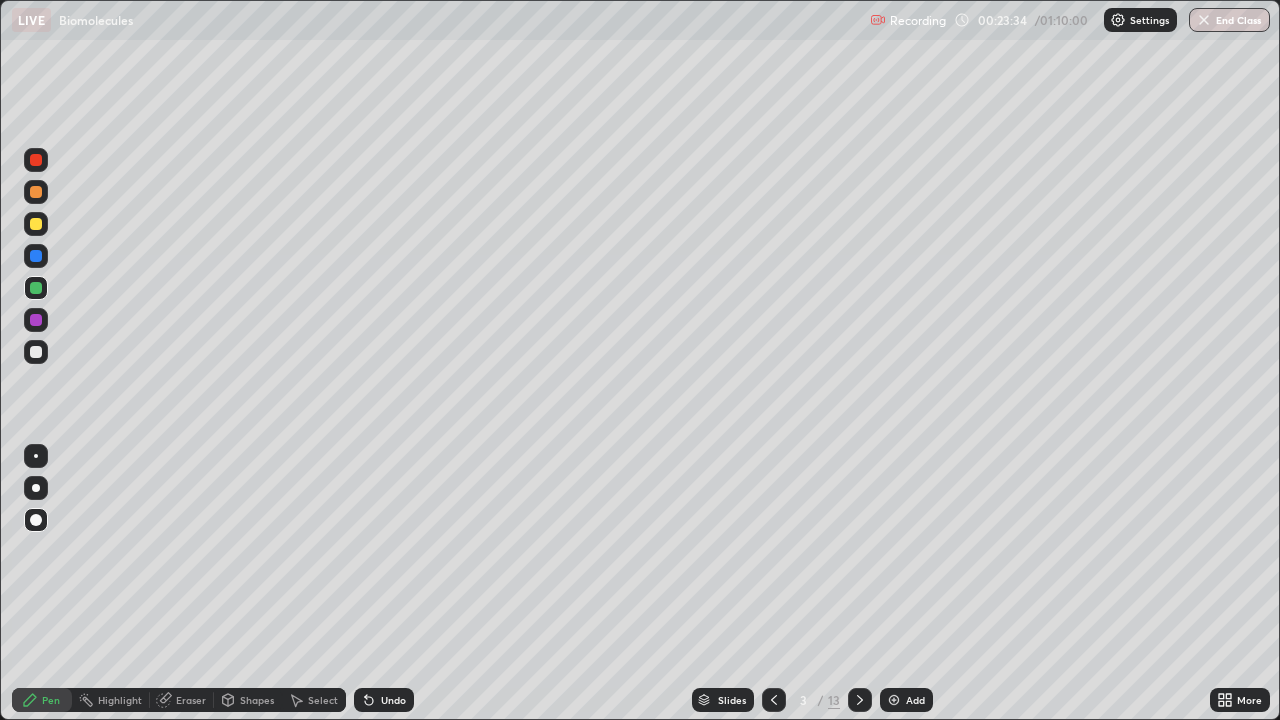 click 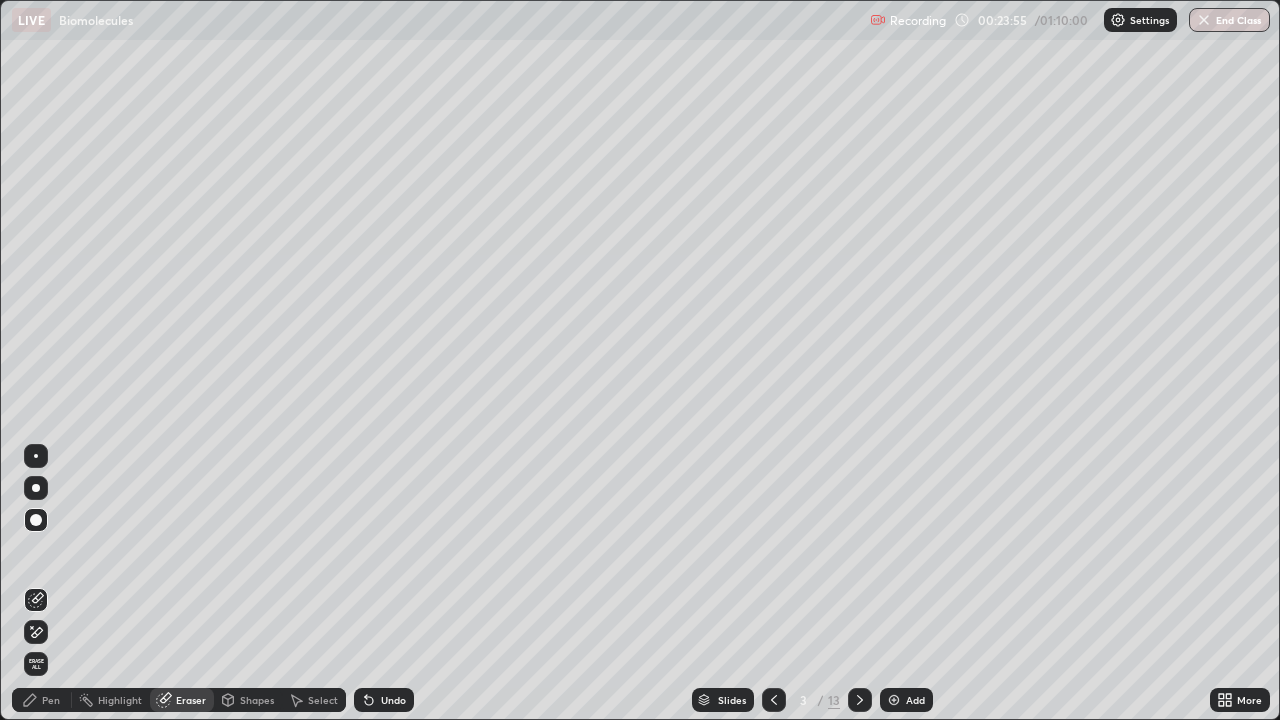 click on "Pen" at bounding box center (42, 700) 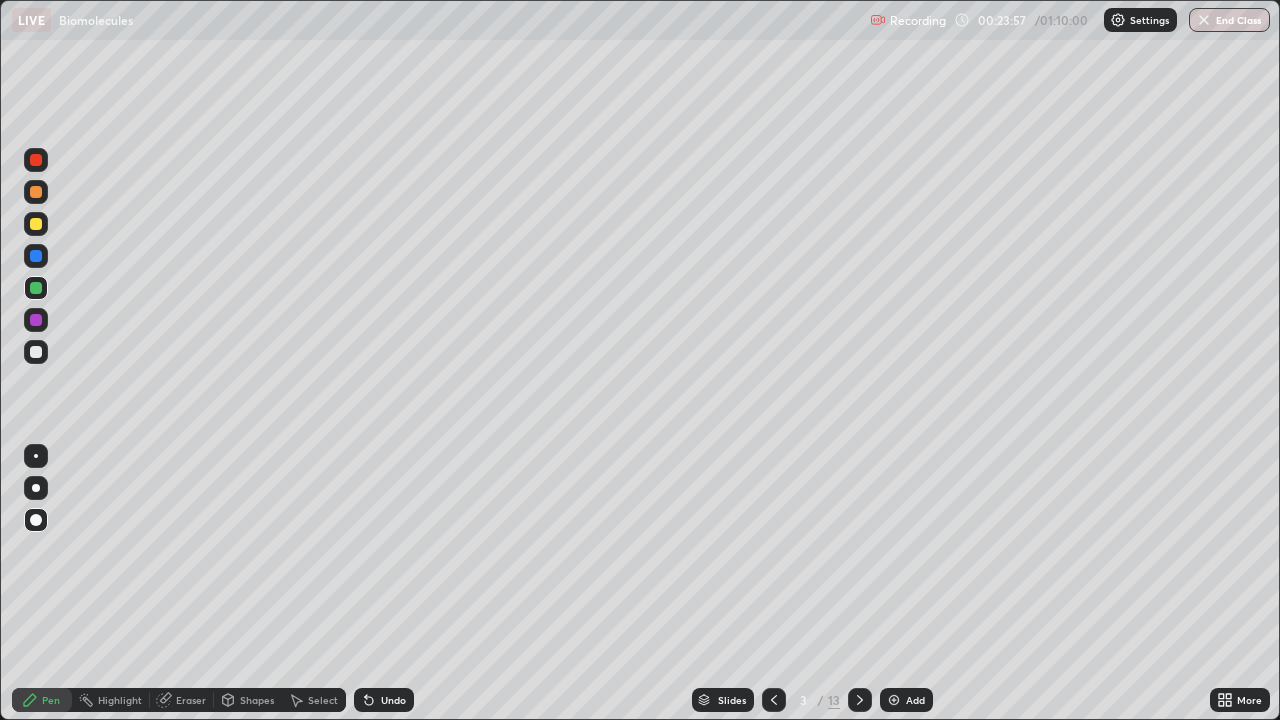 click at bounding box center [36, 224] 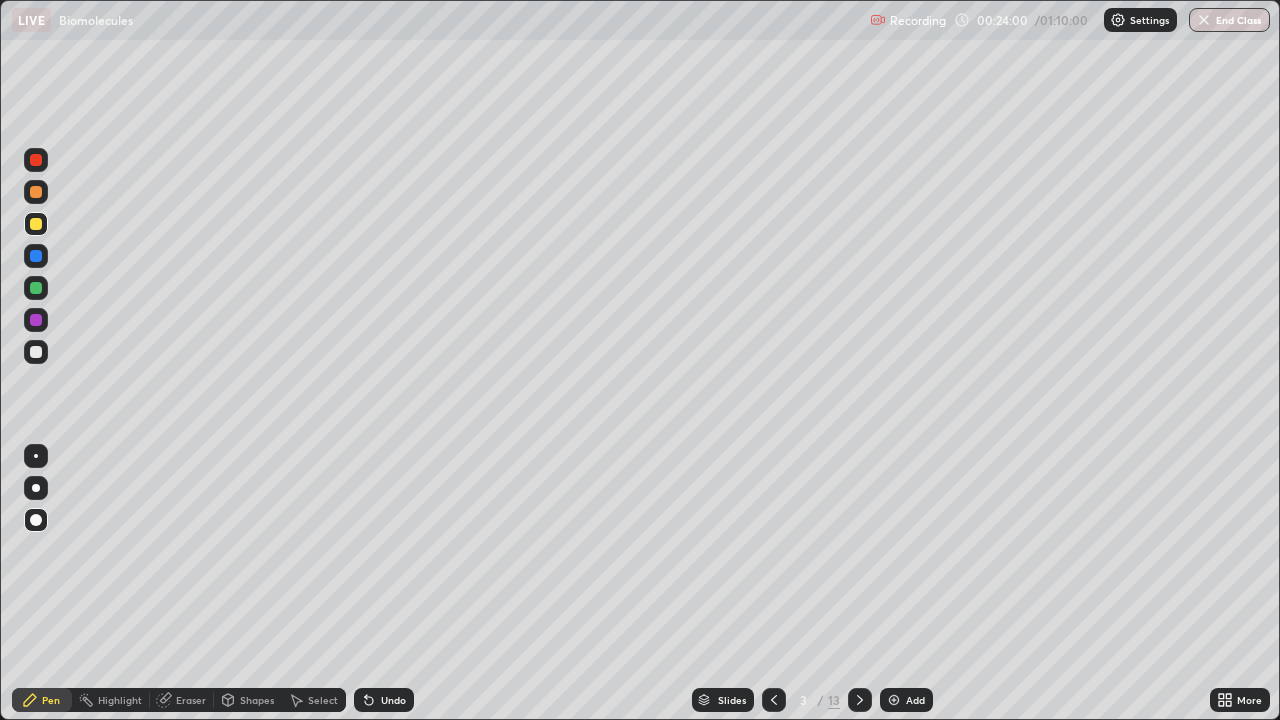 click at bounding box center [36, 456] 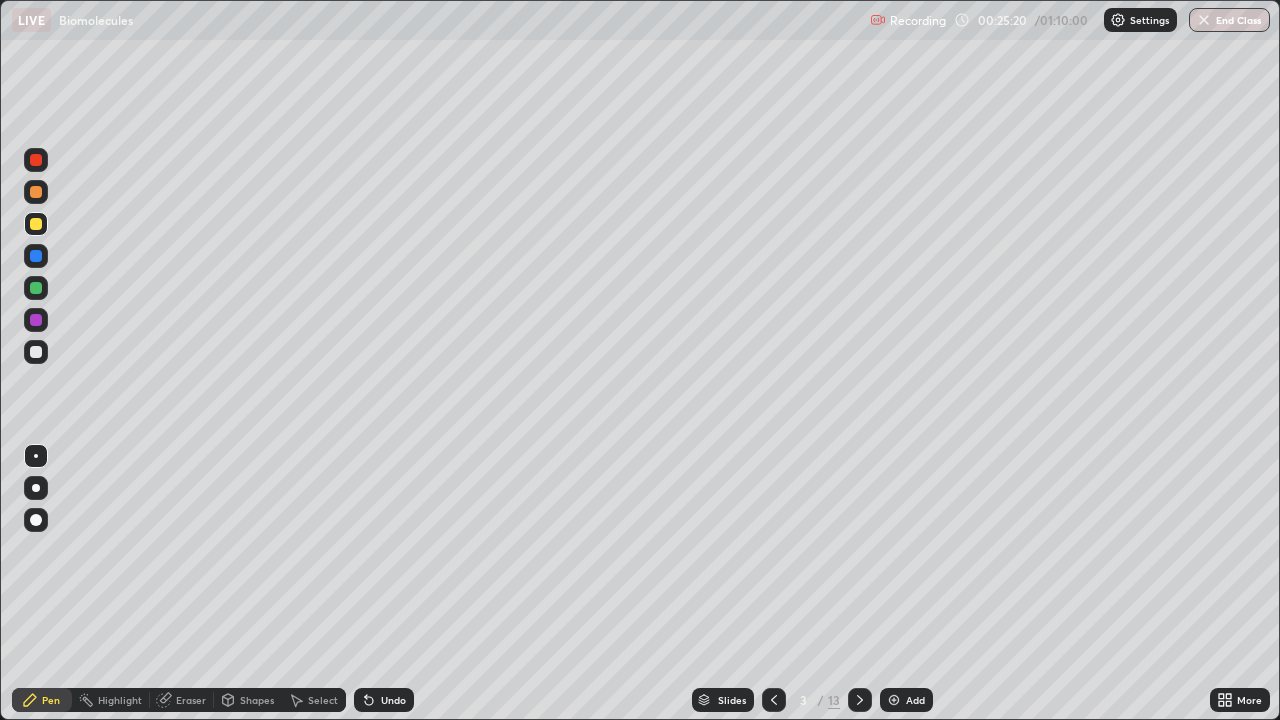 click on "Eraser" at bounding box center (191, 700) 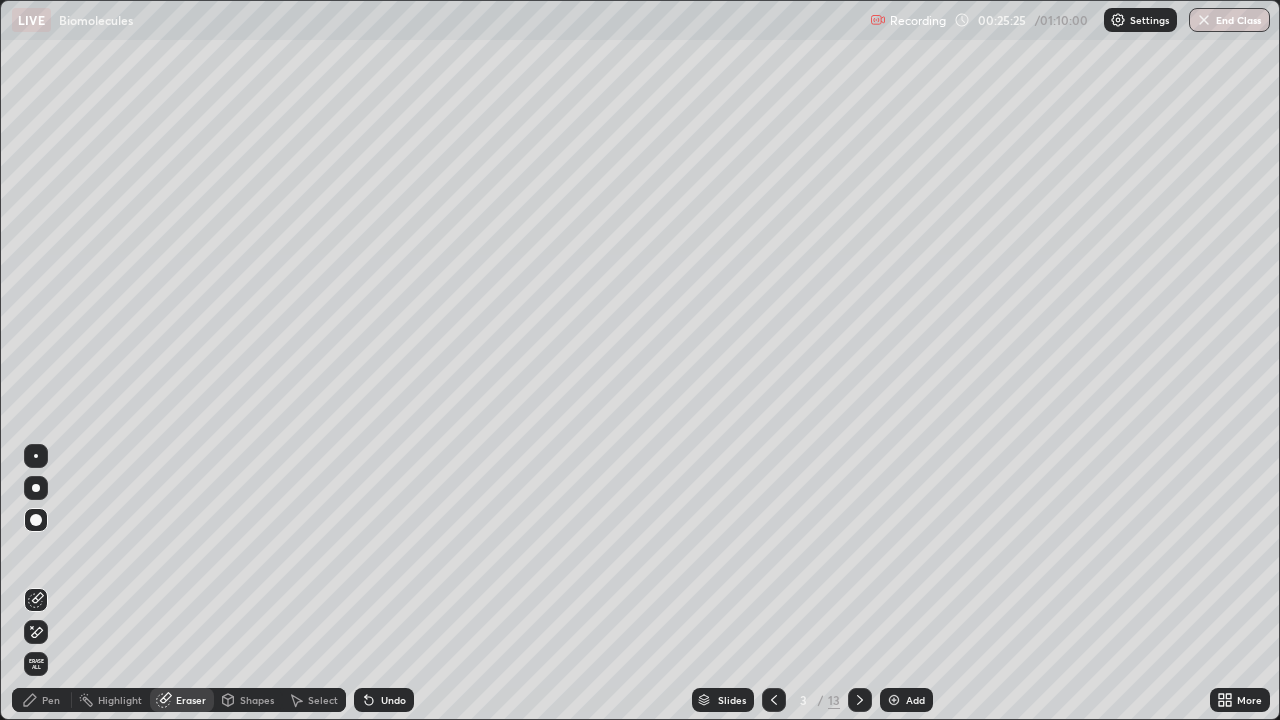 click on "Pen" at bounding box center (42, 700) 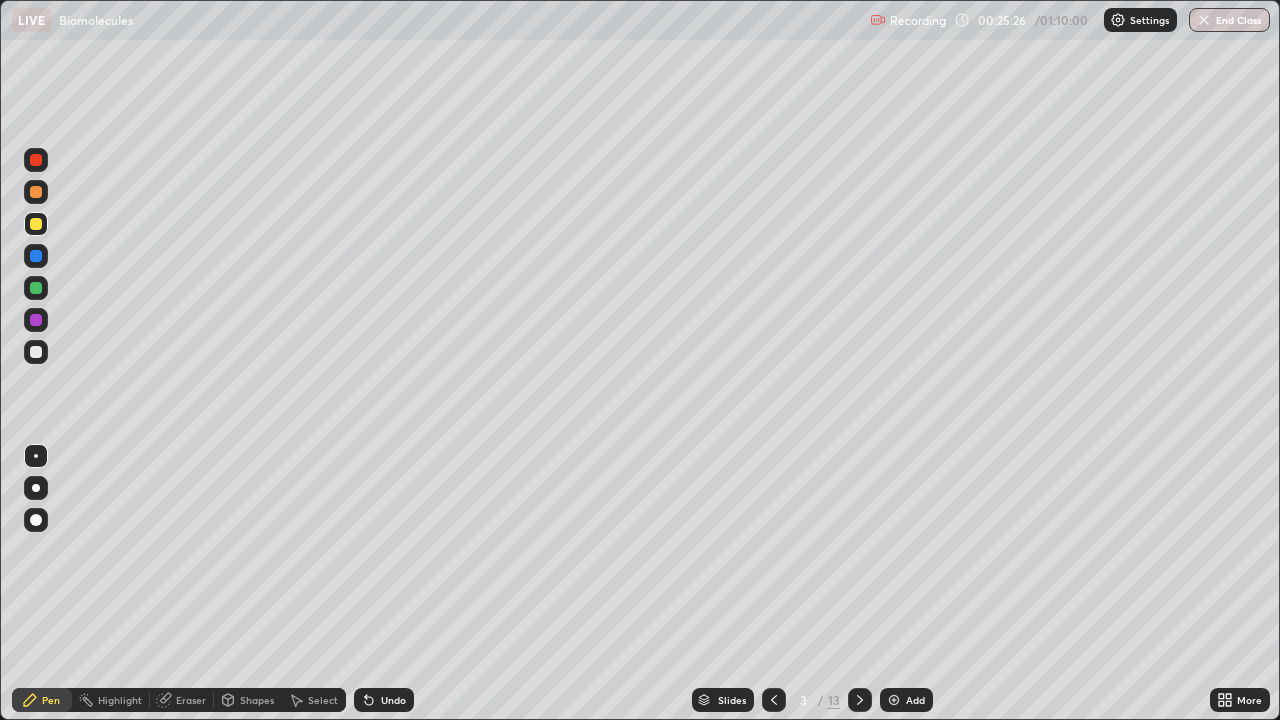 click at bounding box center [36, 288] 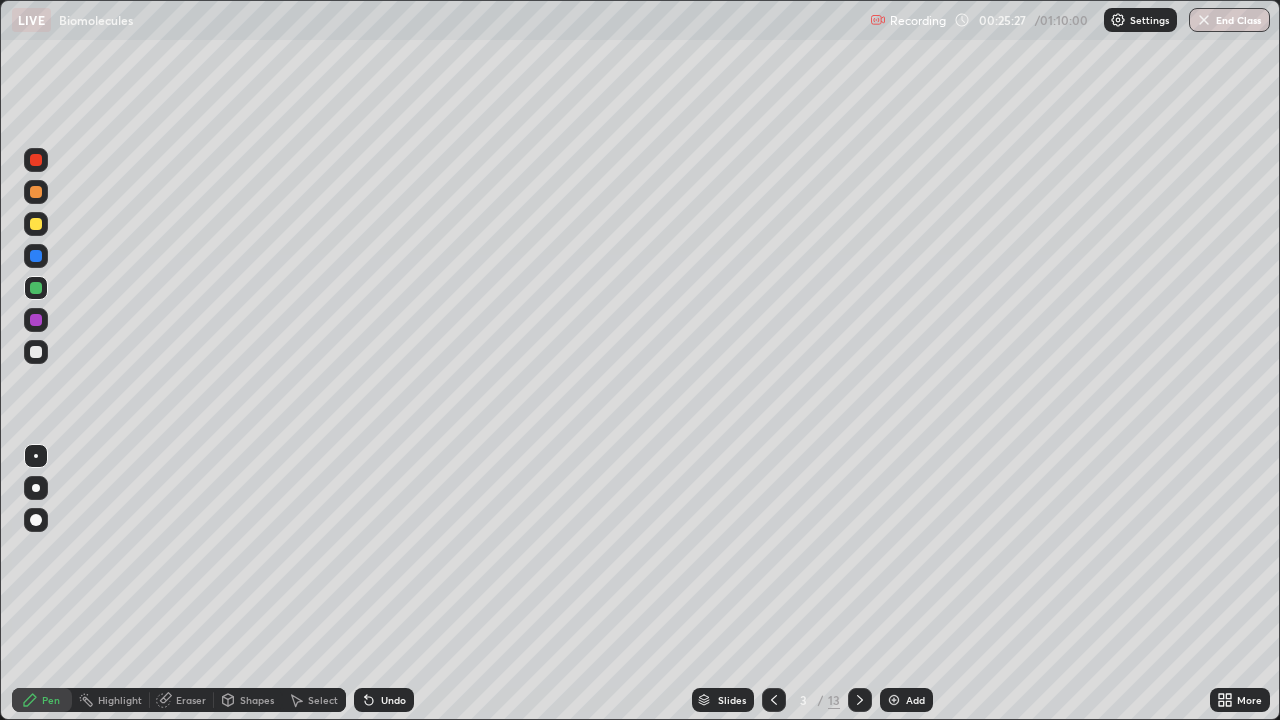 click at bounding box center (36, 520) 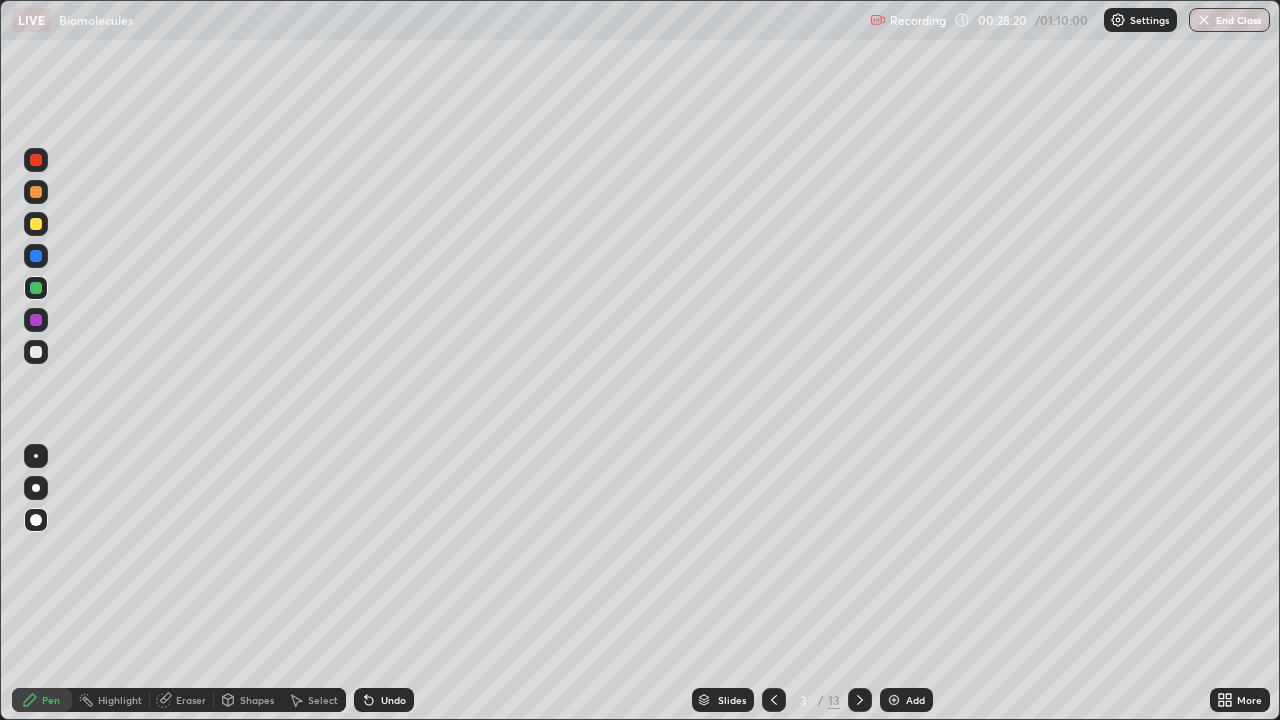 click 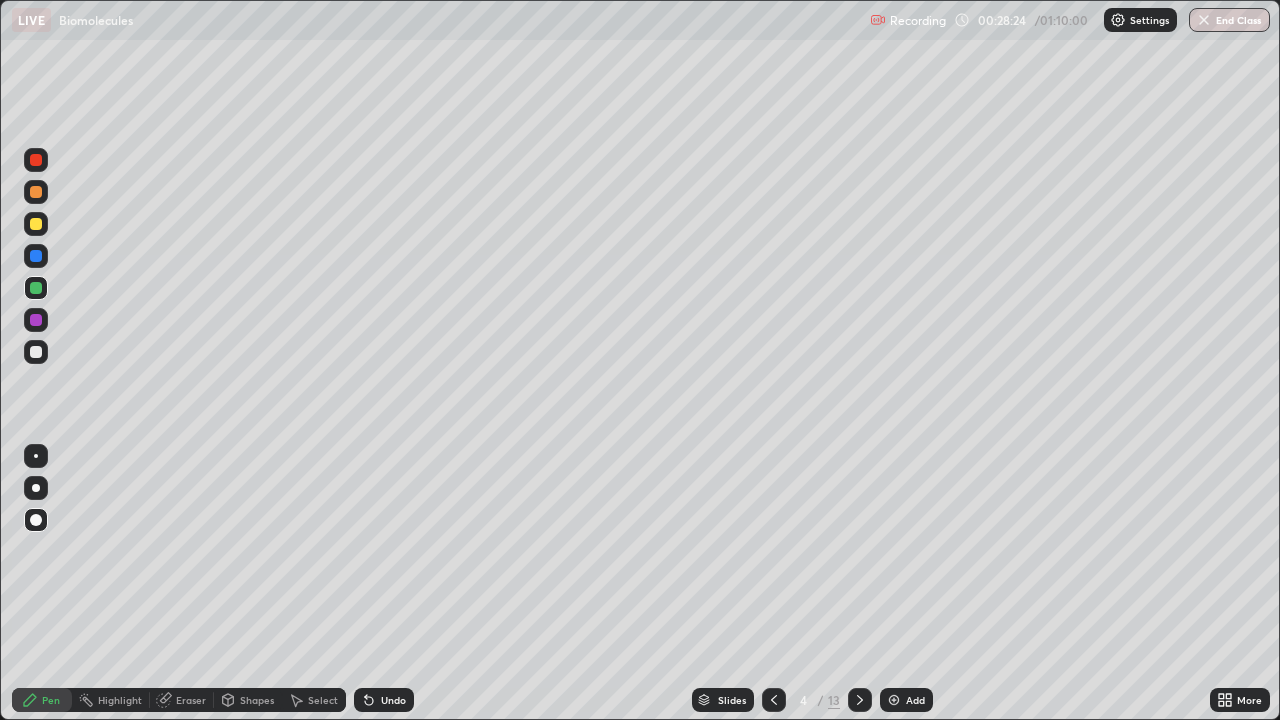 click at bounding box center [36, 224] 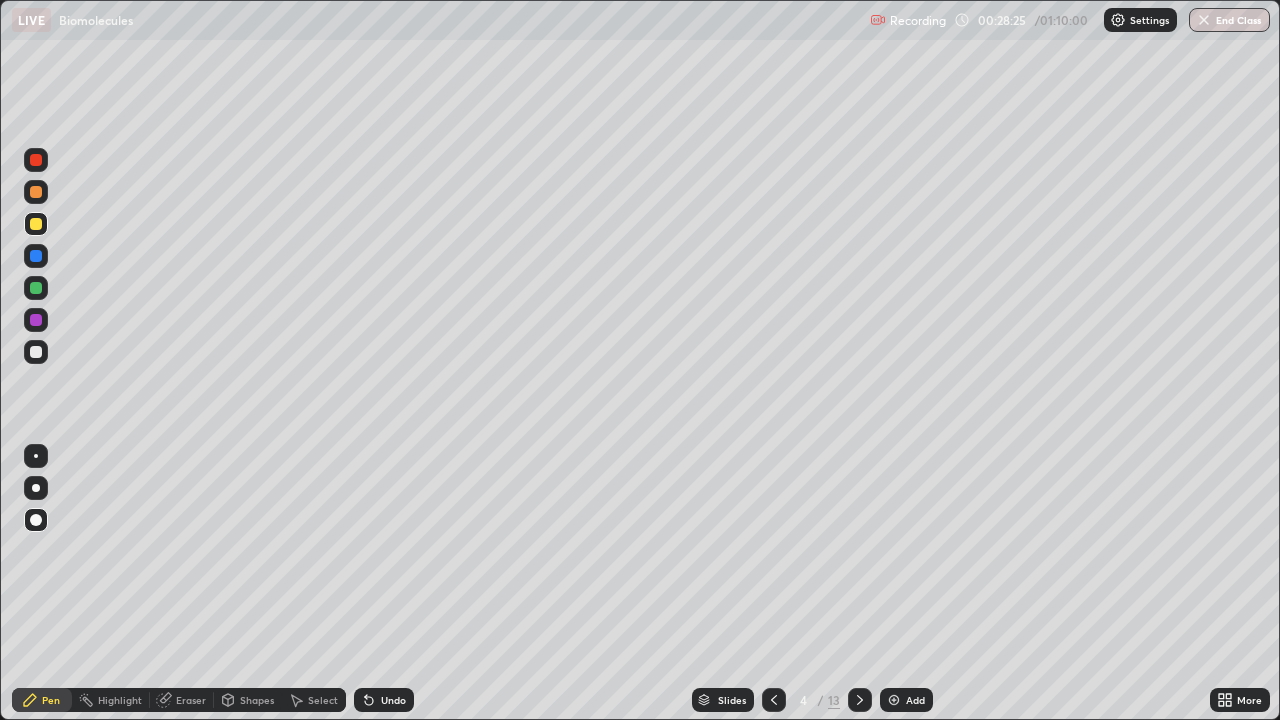 click at bounding box center (36, 456) 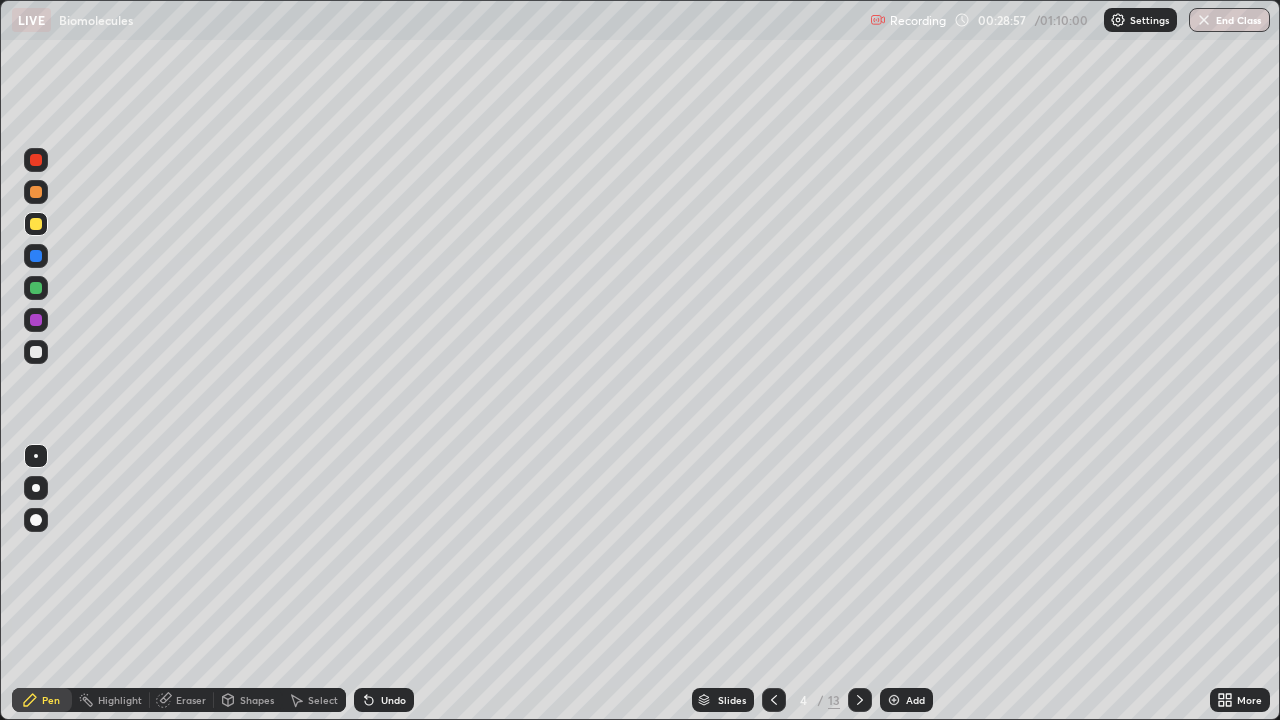 click at bounding box center [36, 288] 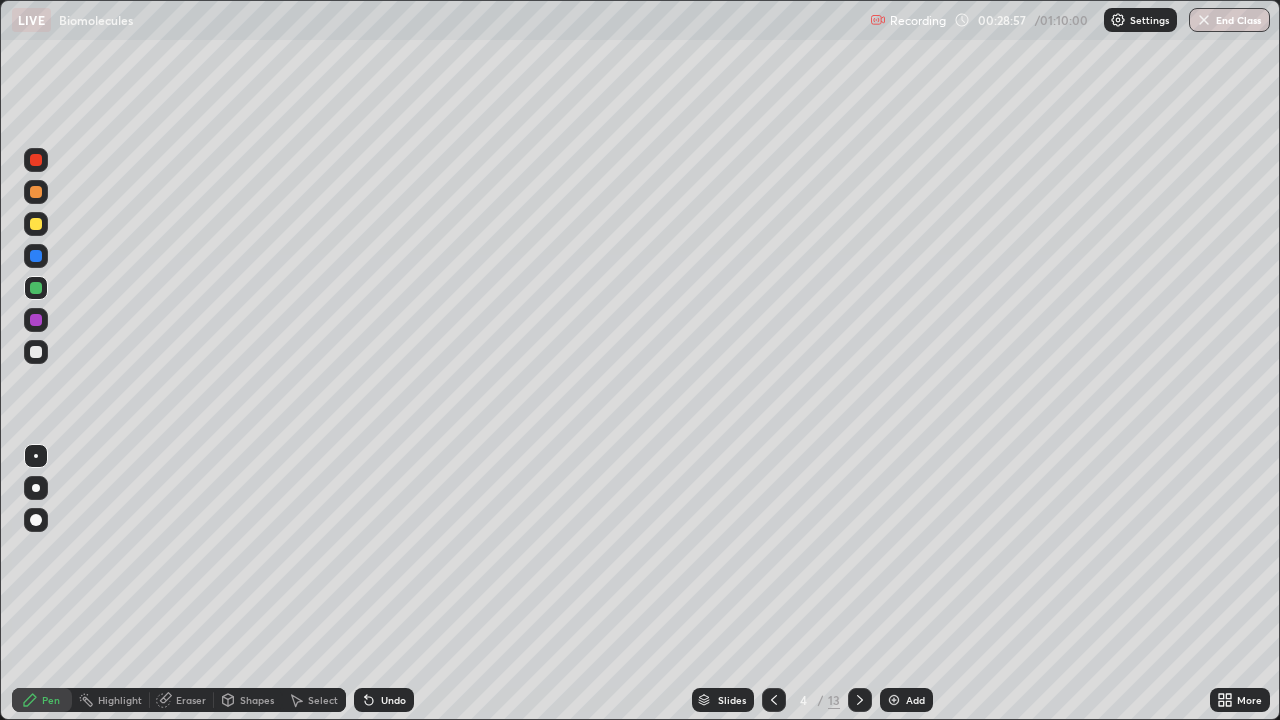 click at bounding box center (36, 456) 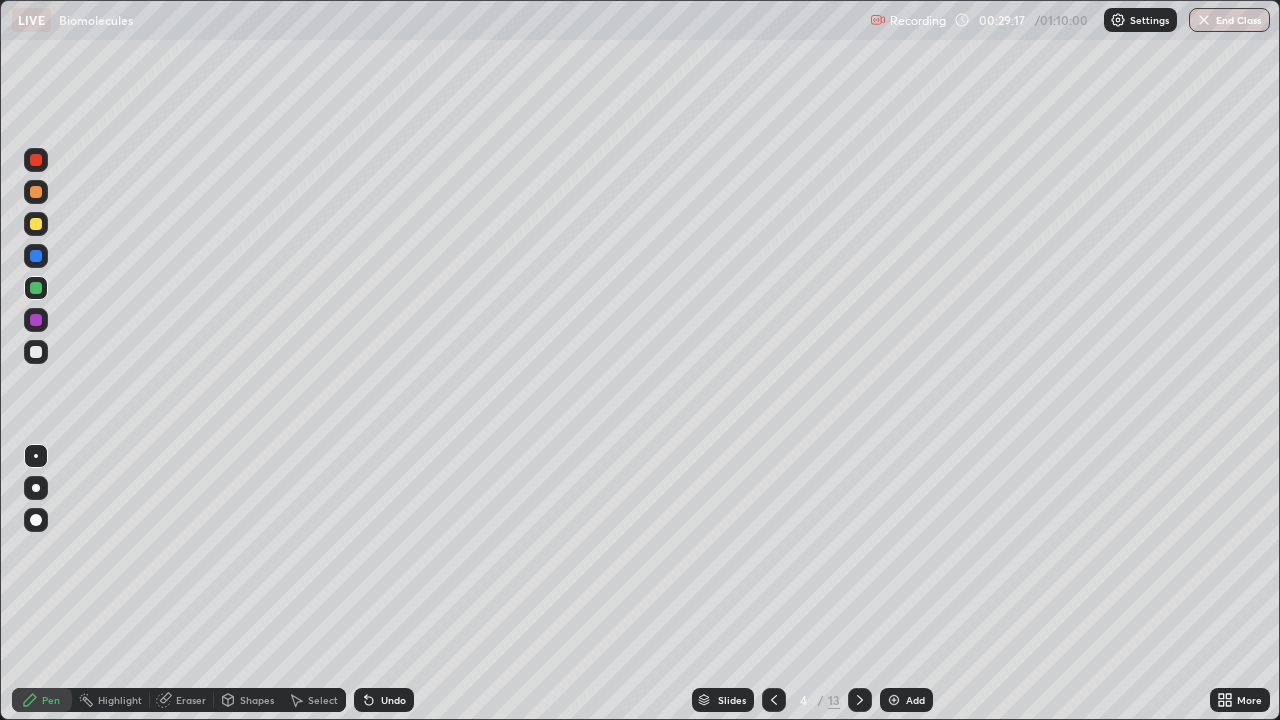 click at bounding box center (36, 160) 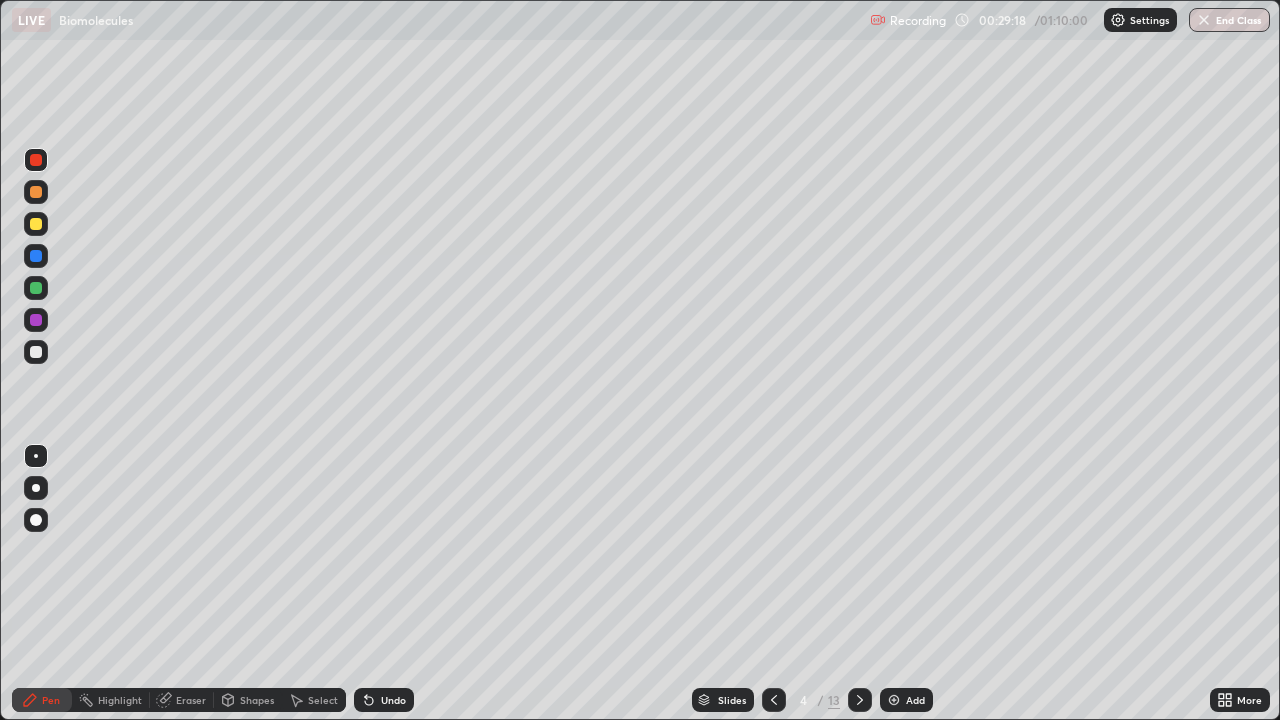 click at bounding box center (36, 520) 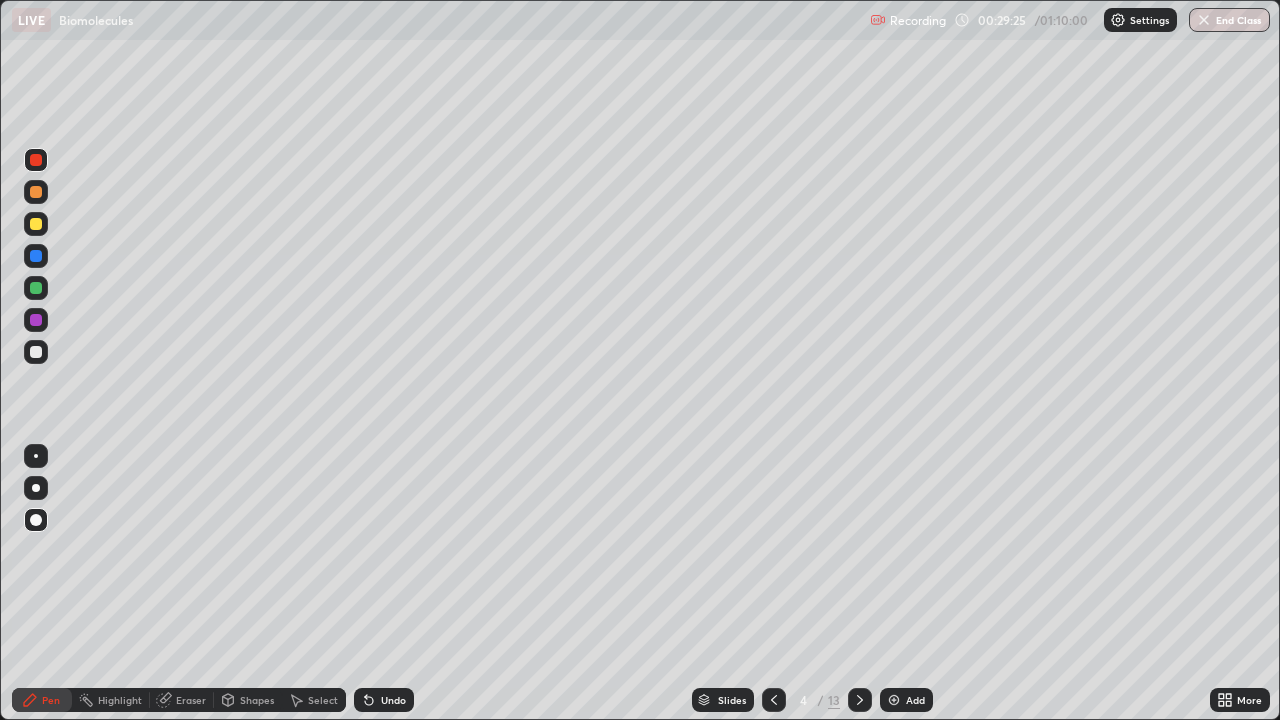 click at bounding box center [36, 224] 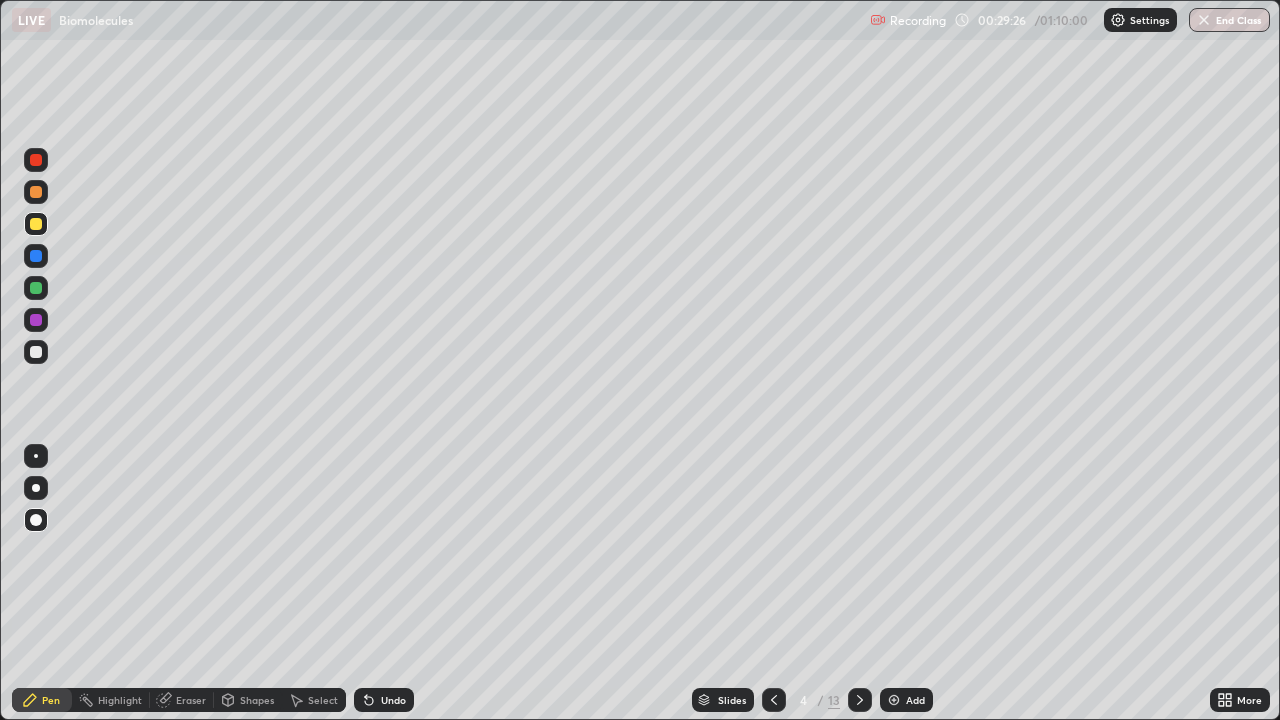 click at bounding box center (36, 456) 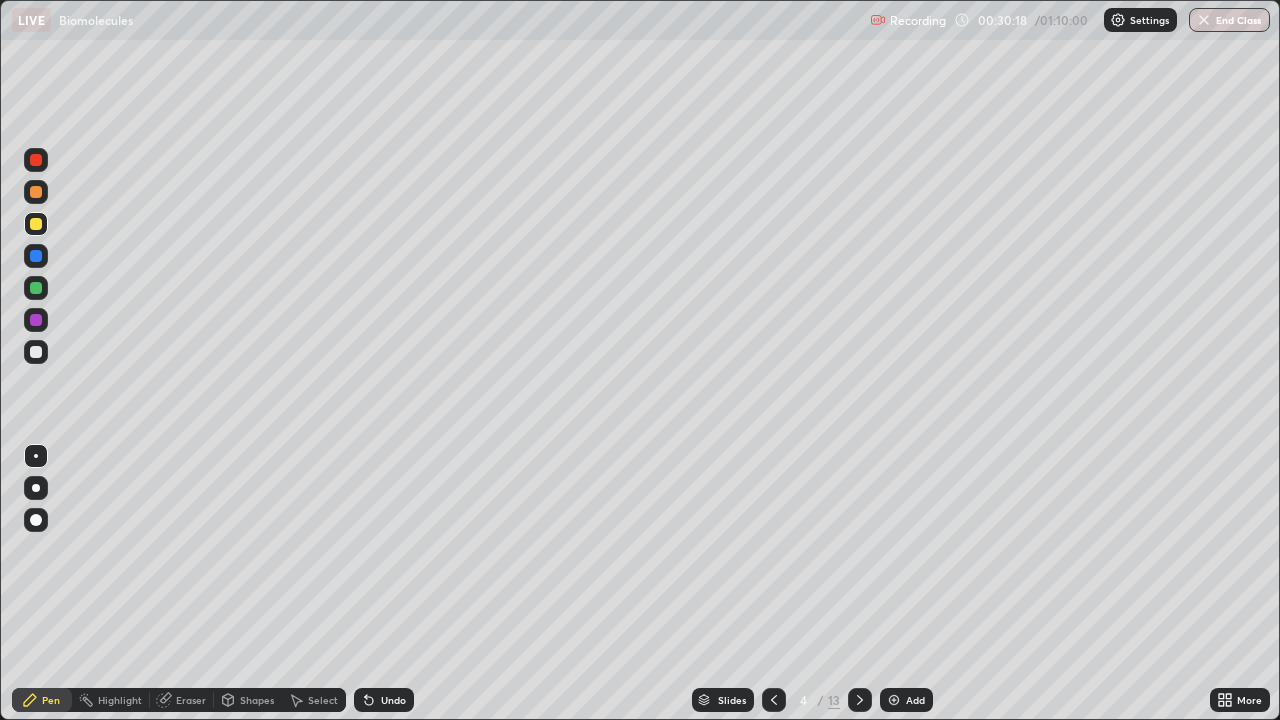 click at bounding box center (36, 288) 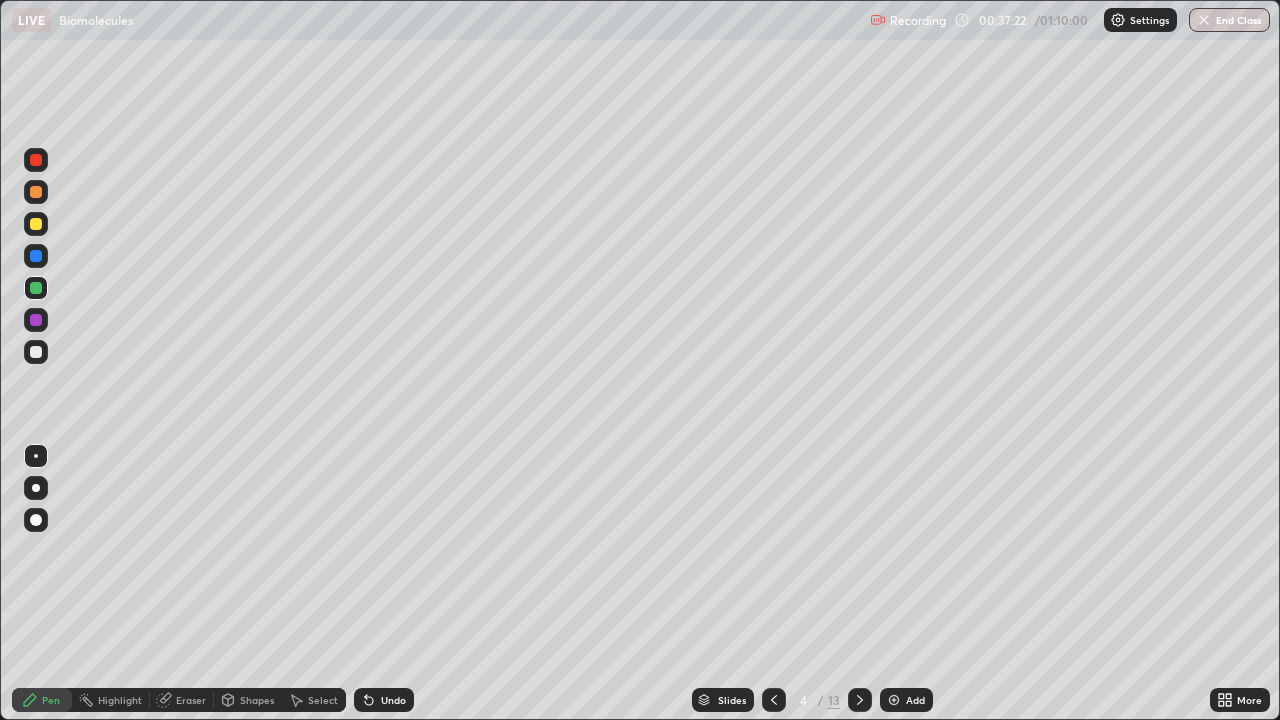 click at bounding box center (860, 700) 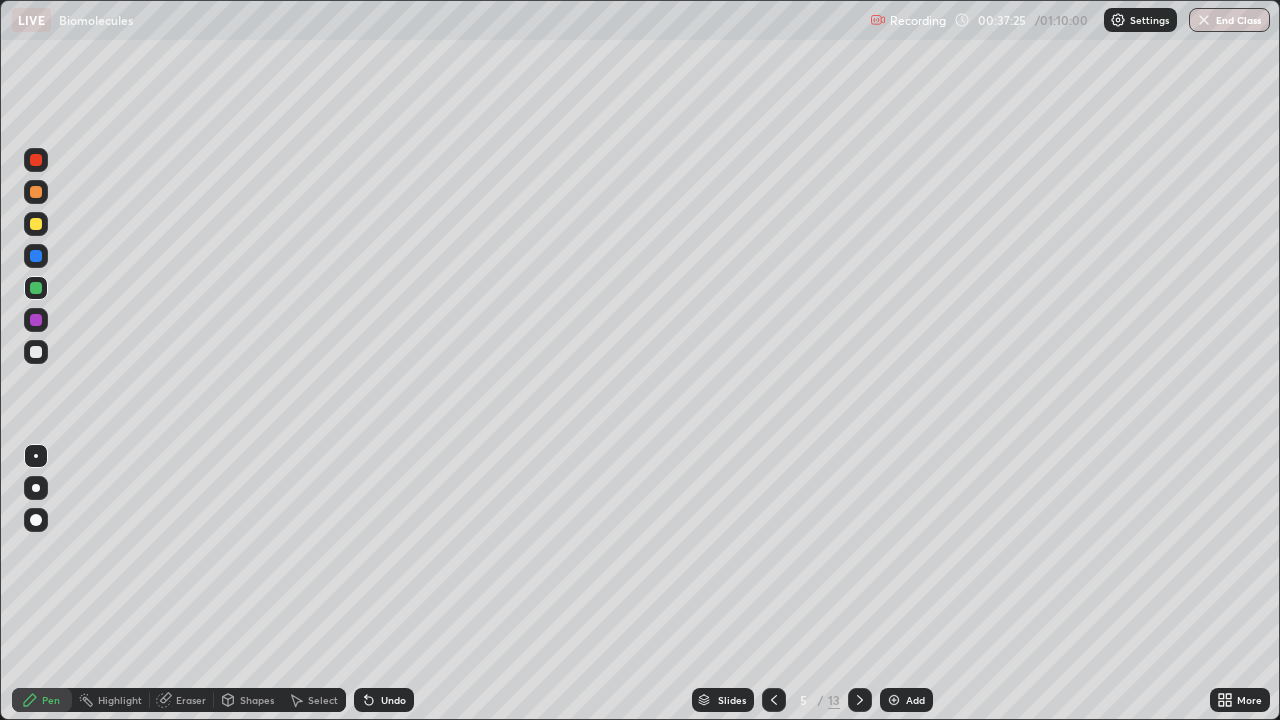 click at bounding box center (36, 224) 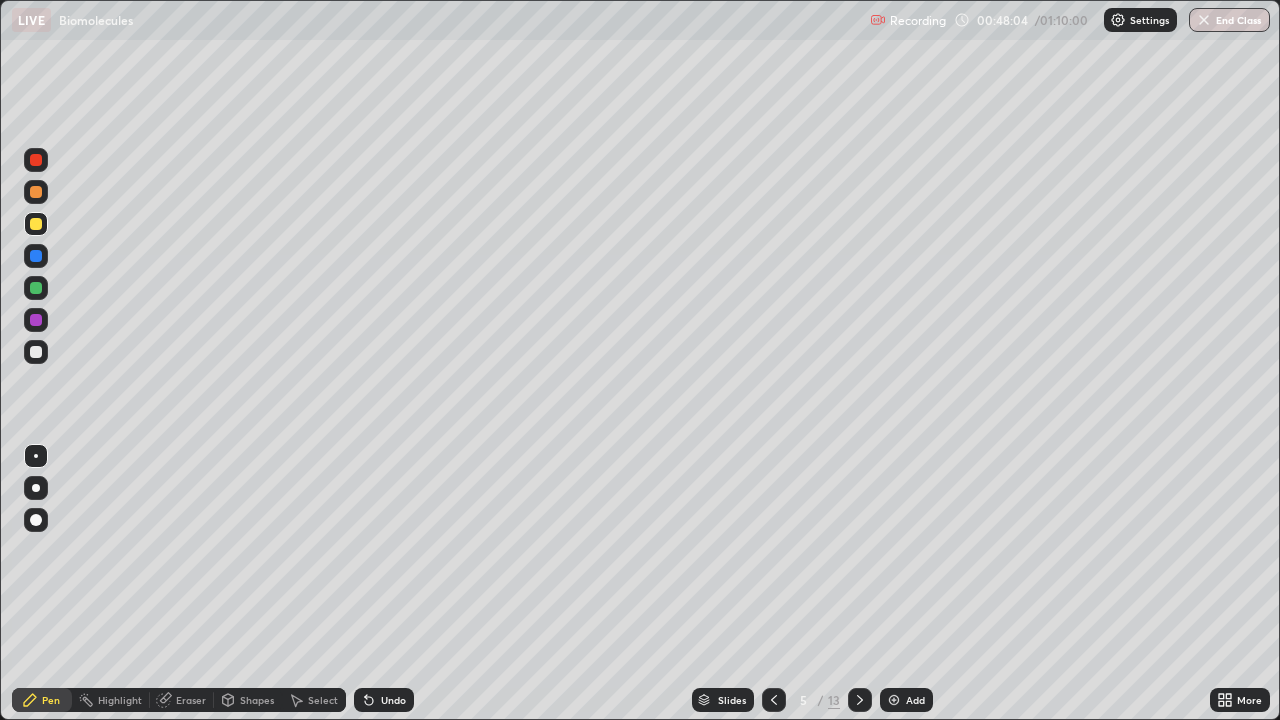 click at bounding box center (860, 700) 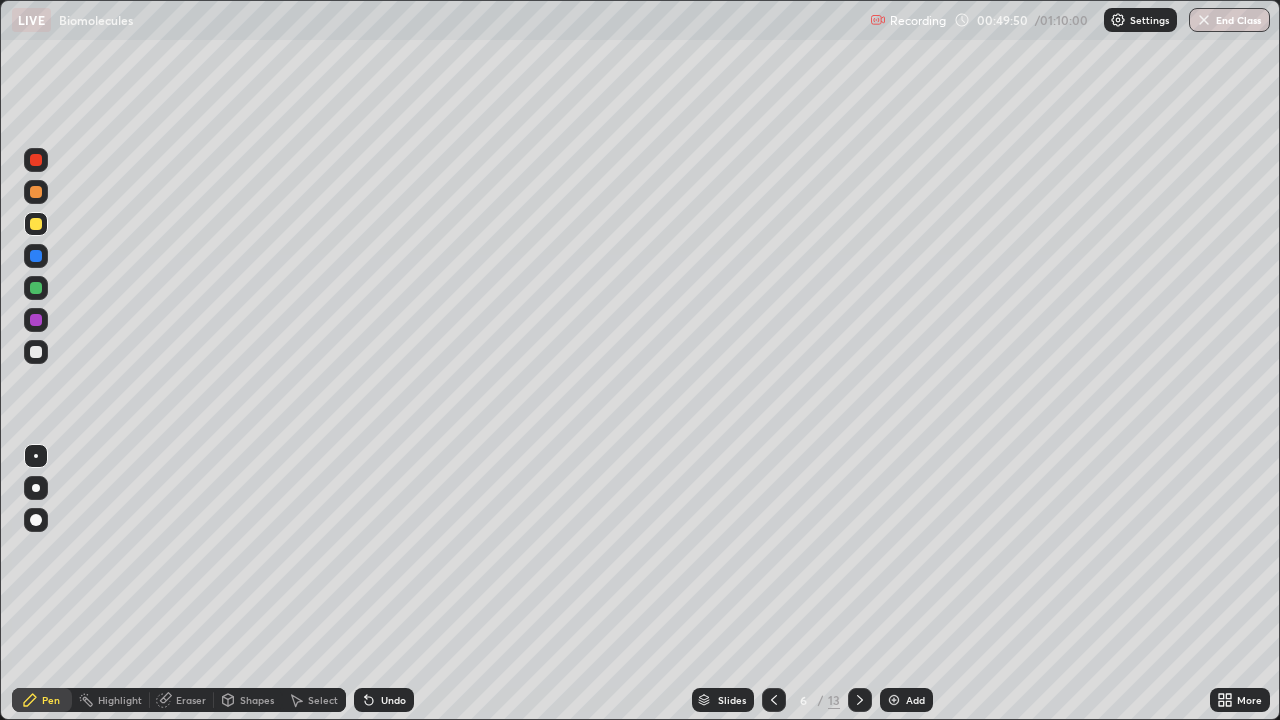 click at bounding box center (36, 224) 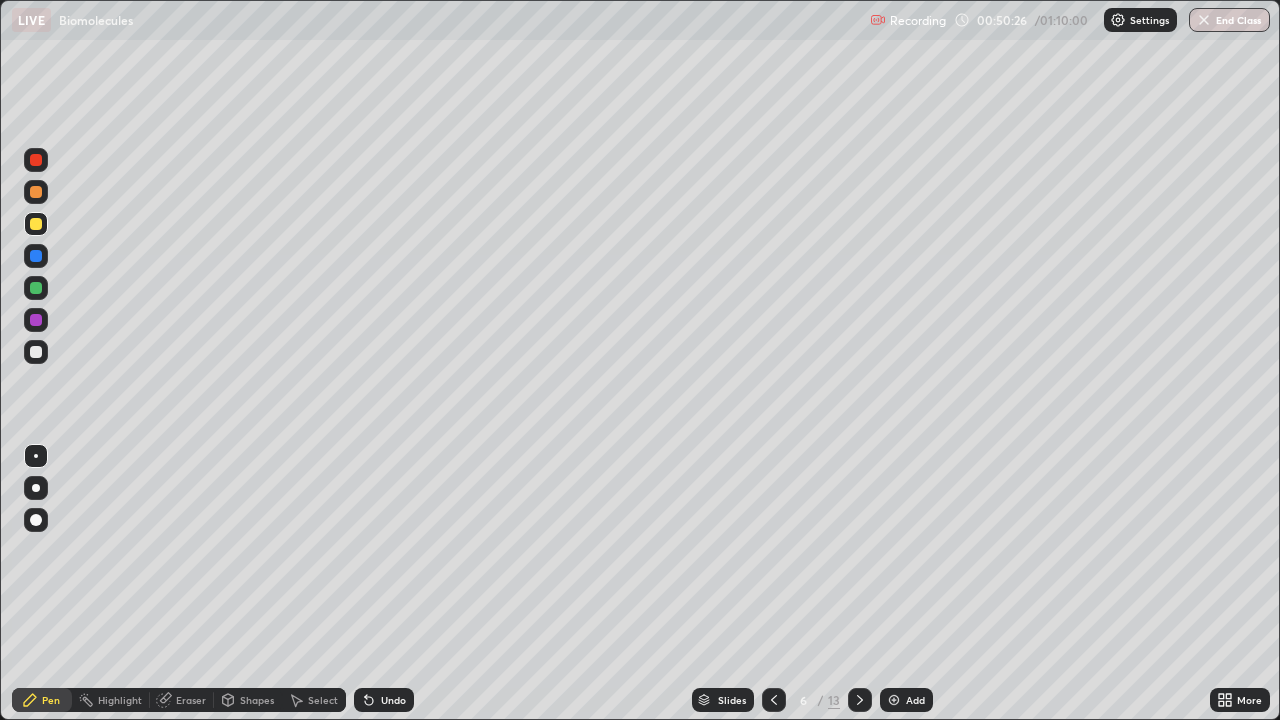 click at bounding box center (36, 288) 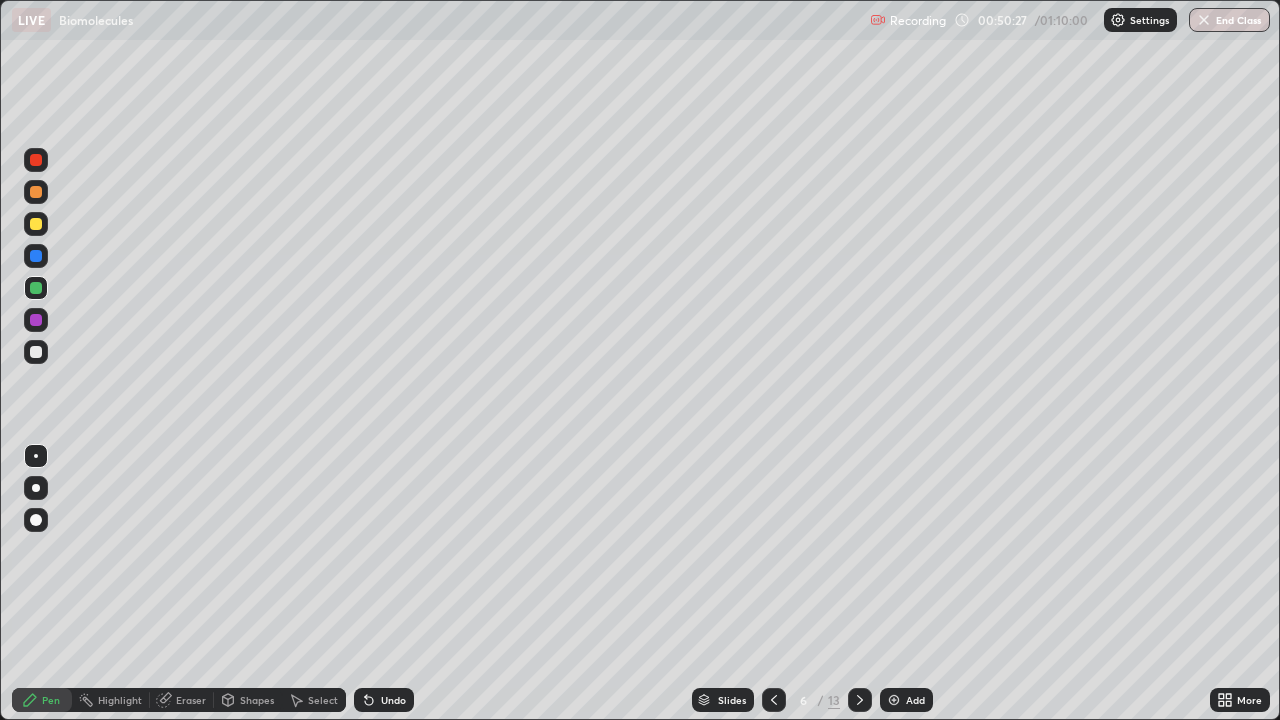 click at bounding box center [36, 520] 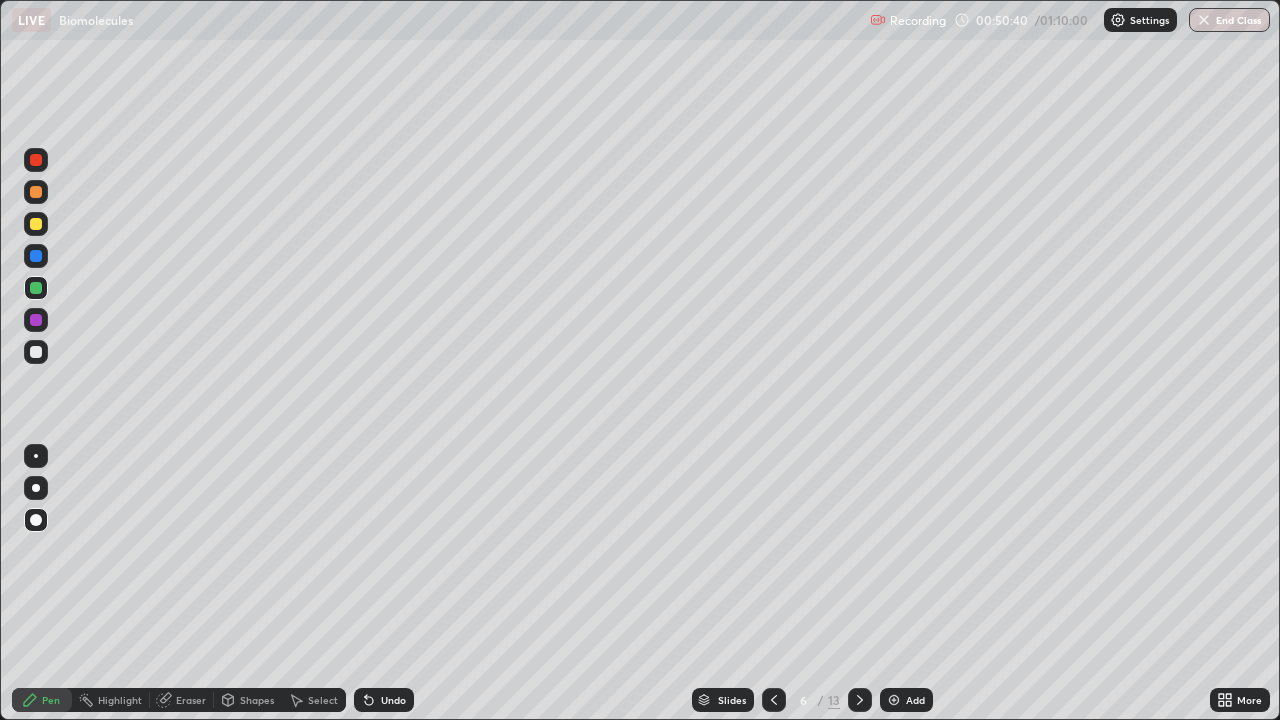 click at bounding box center (36, 488) 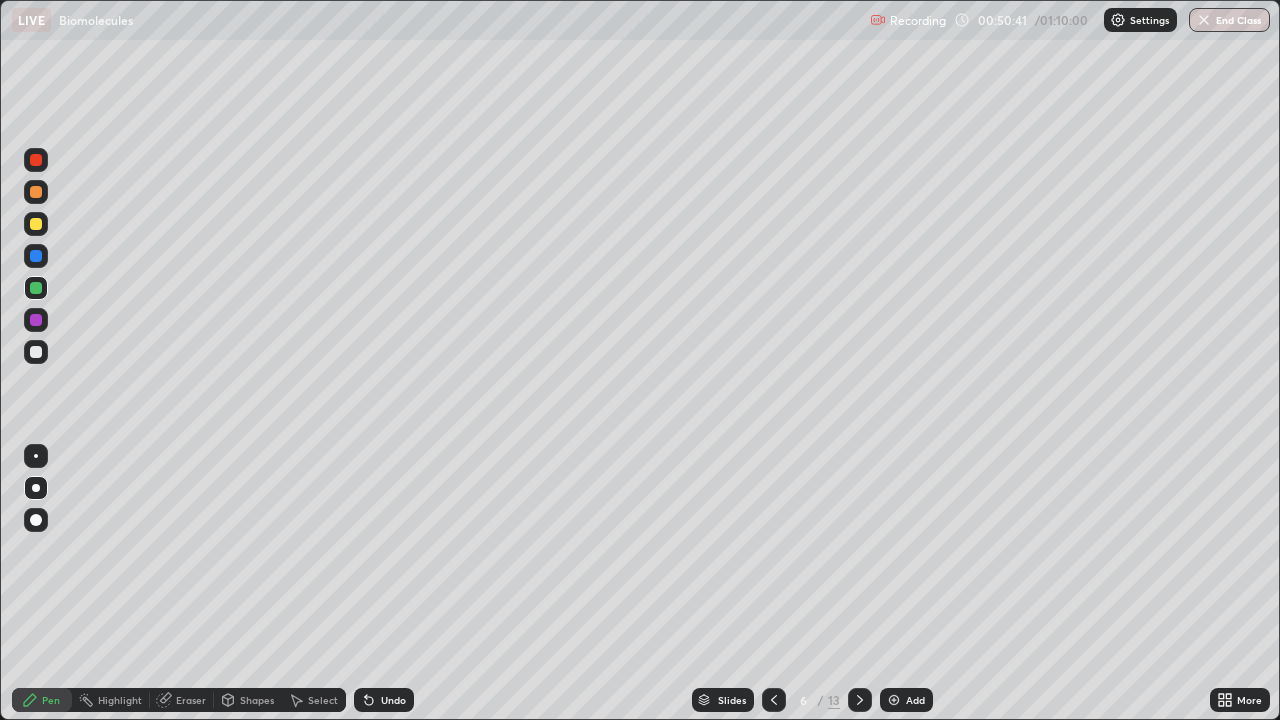 click at bounding box center (36, 256) 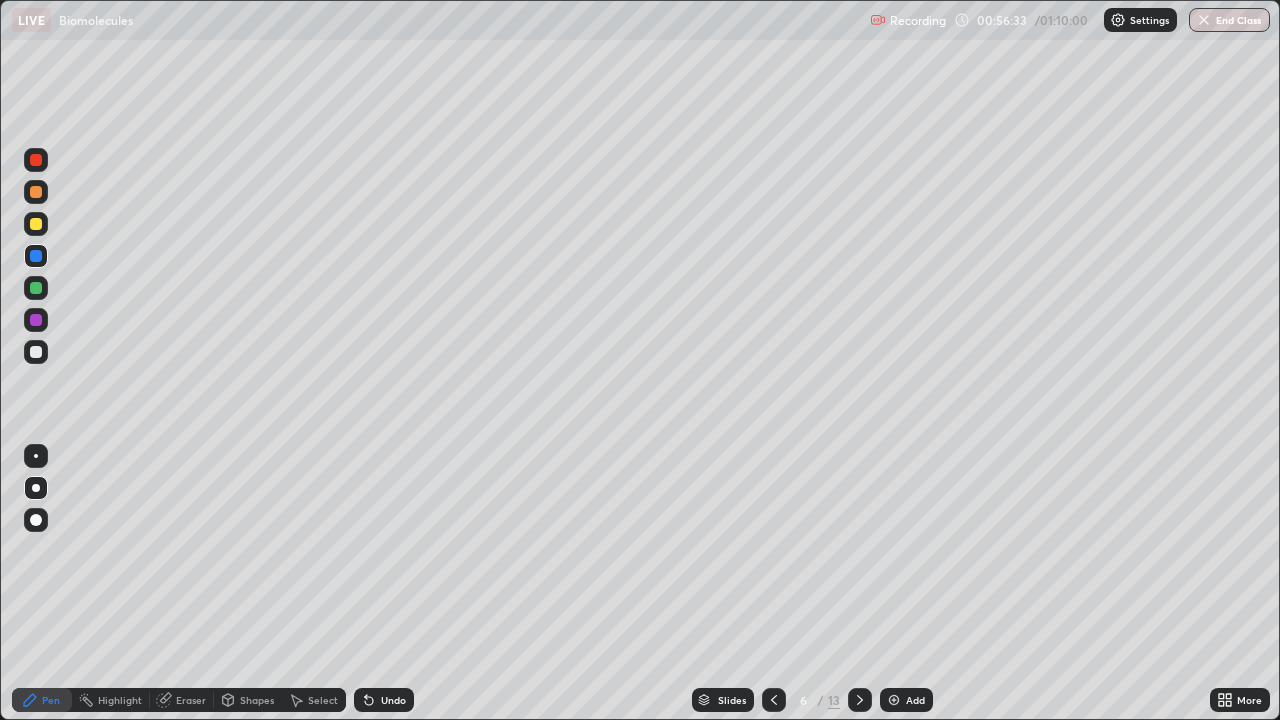 click 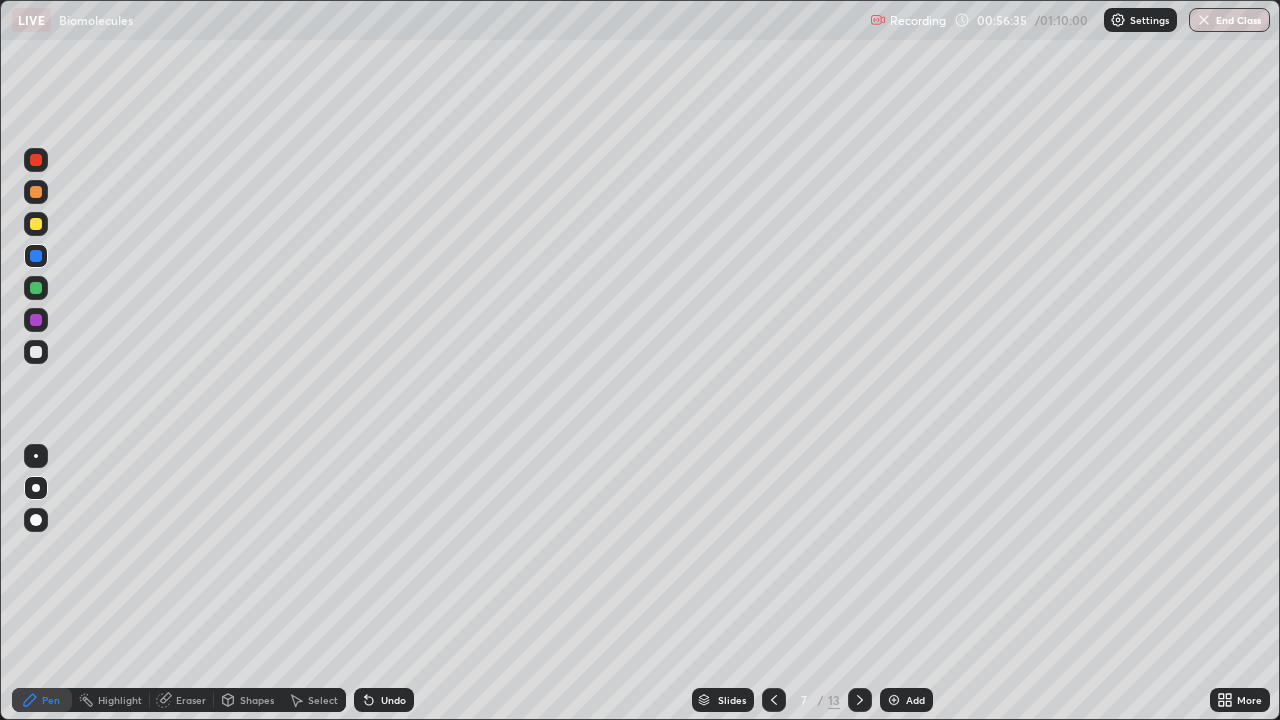 click at bounding box center [36, 224] 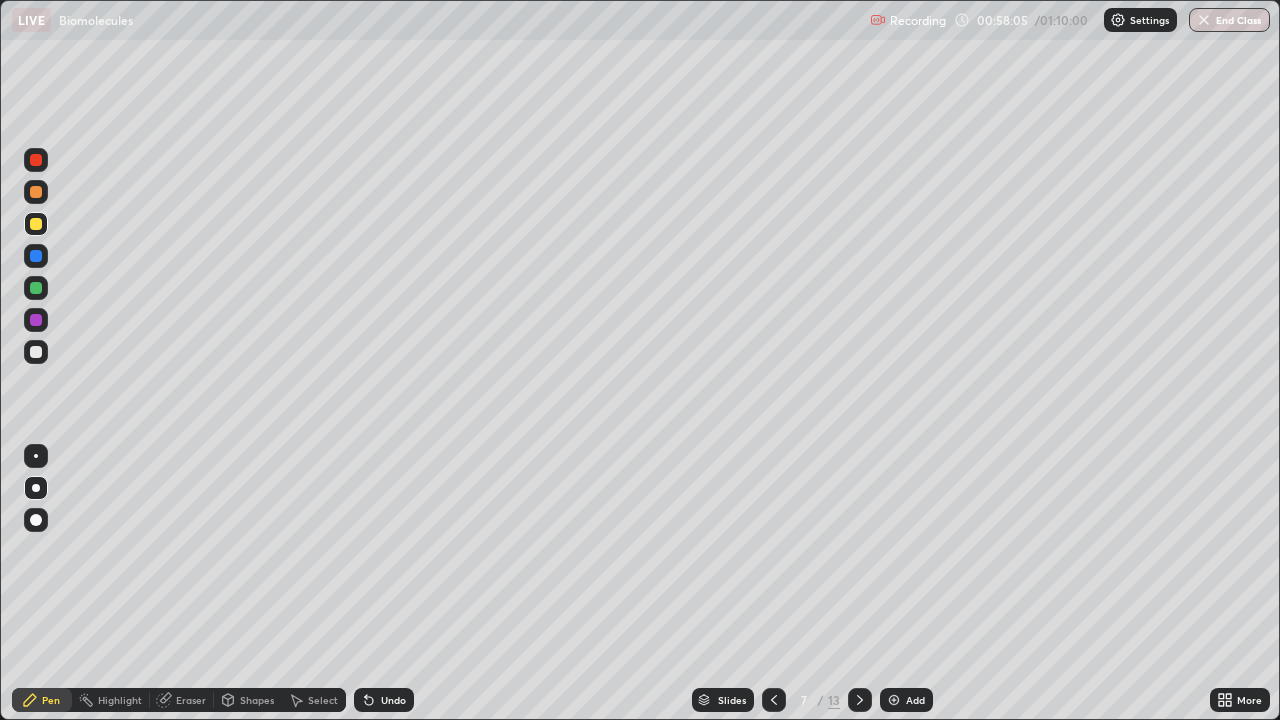 click at bounding box center [36, 224] 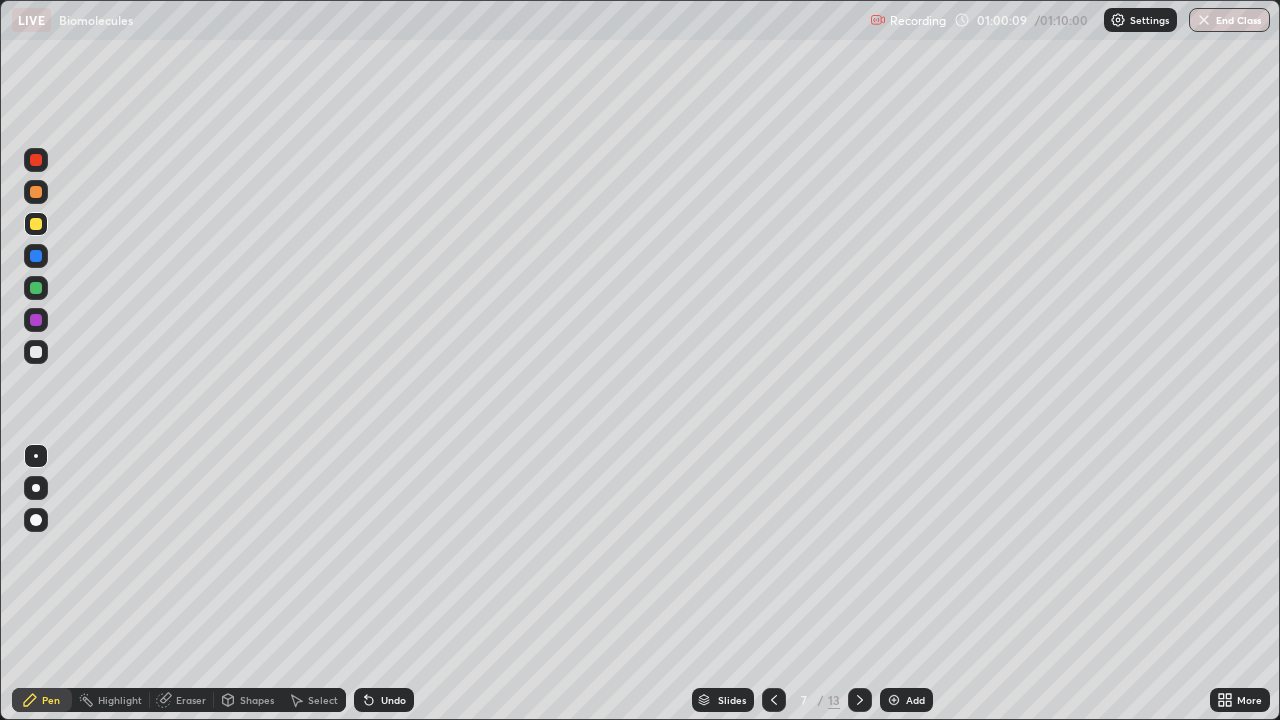 click at bounding box center [1204, 20] 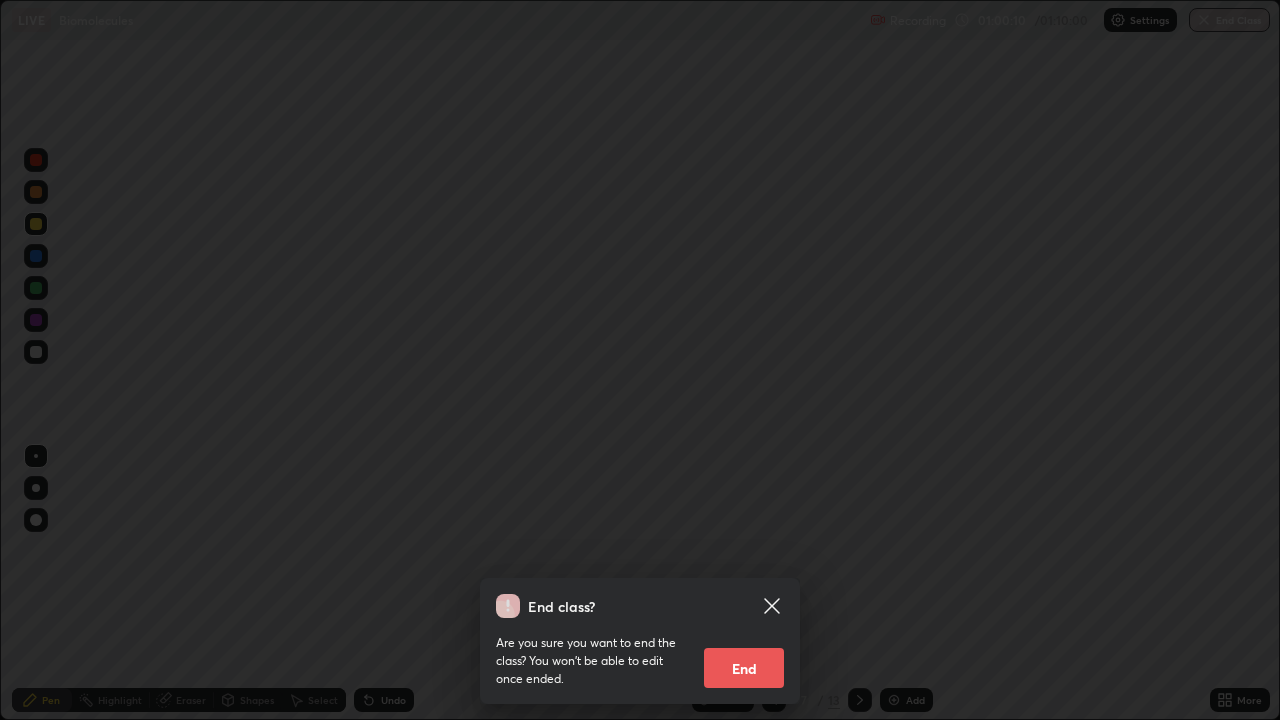 click on "End" at bounding box center (744, 668) 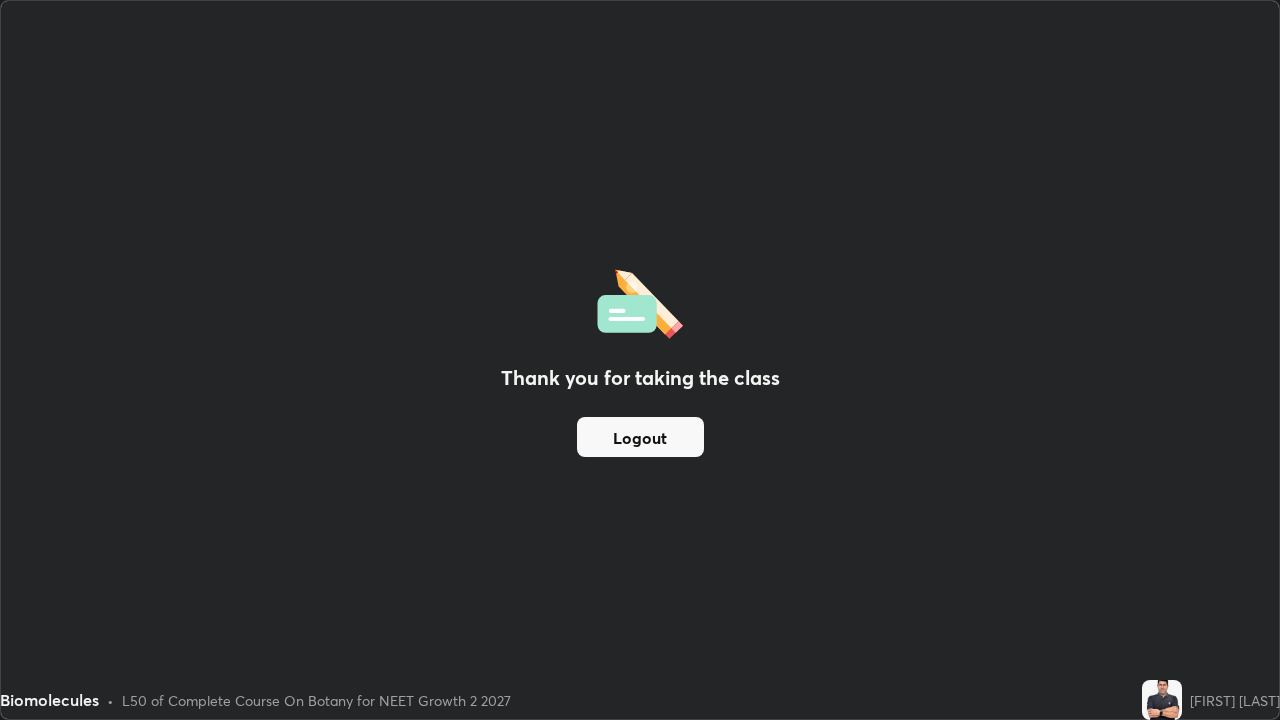 click on "Logout" at bounding box center (640, 437) 